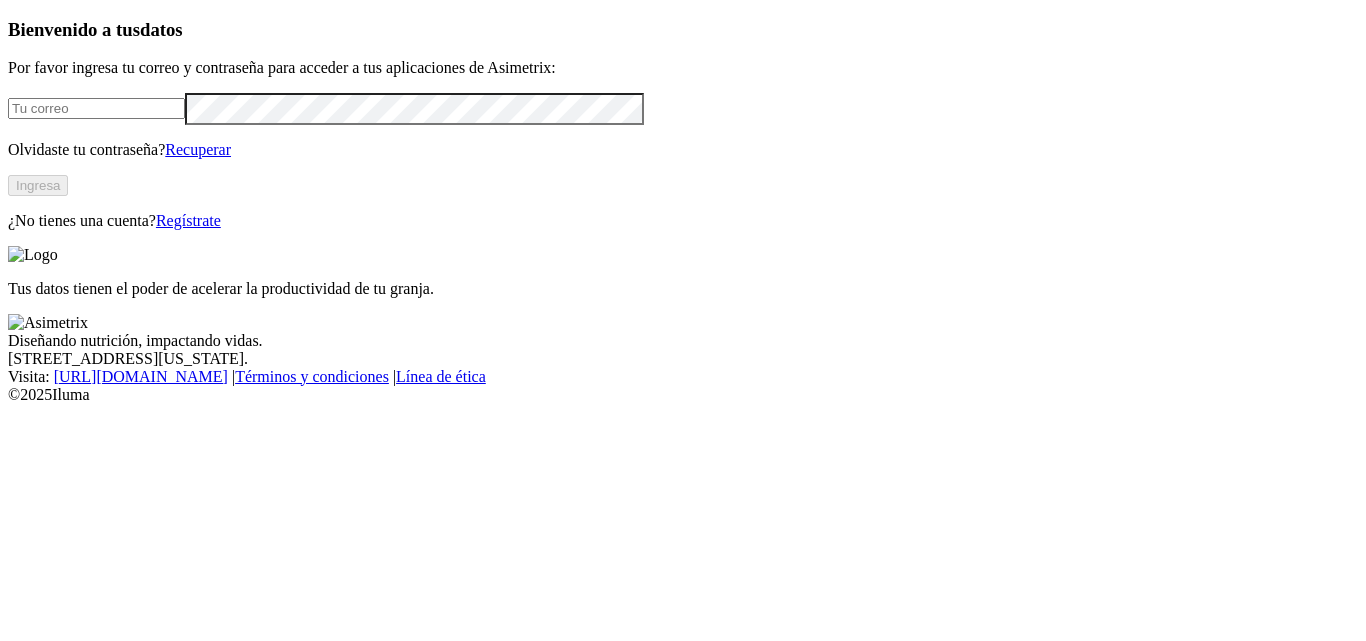 scroll, scrollTop: 0, scrollLeft: 0, axis: both 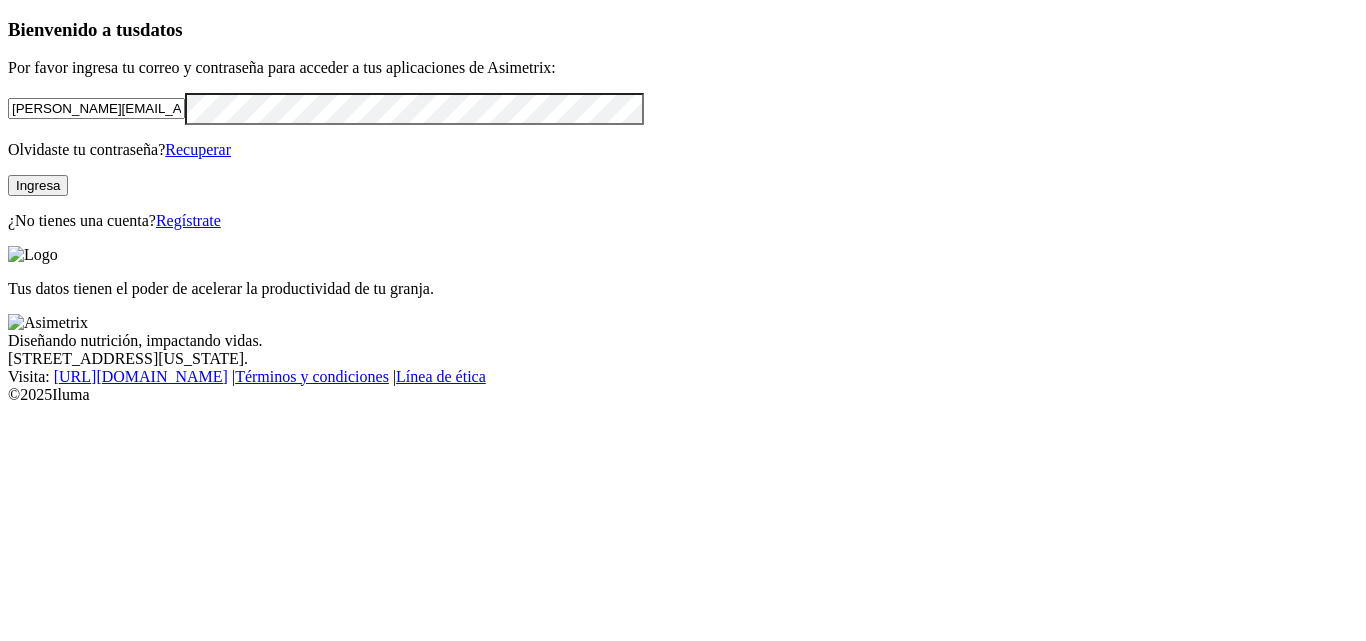 click on "Ingresa" at bounding box center (38, 185) 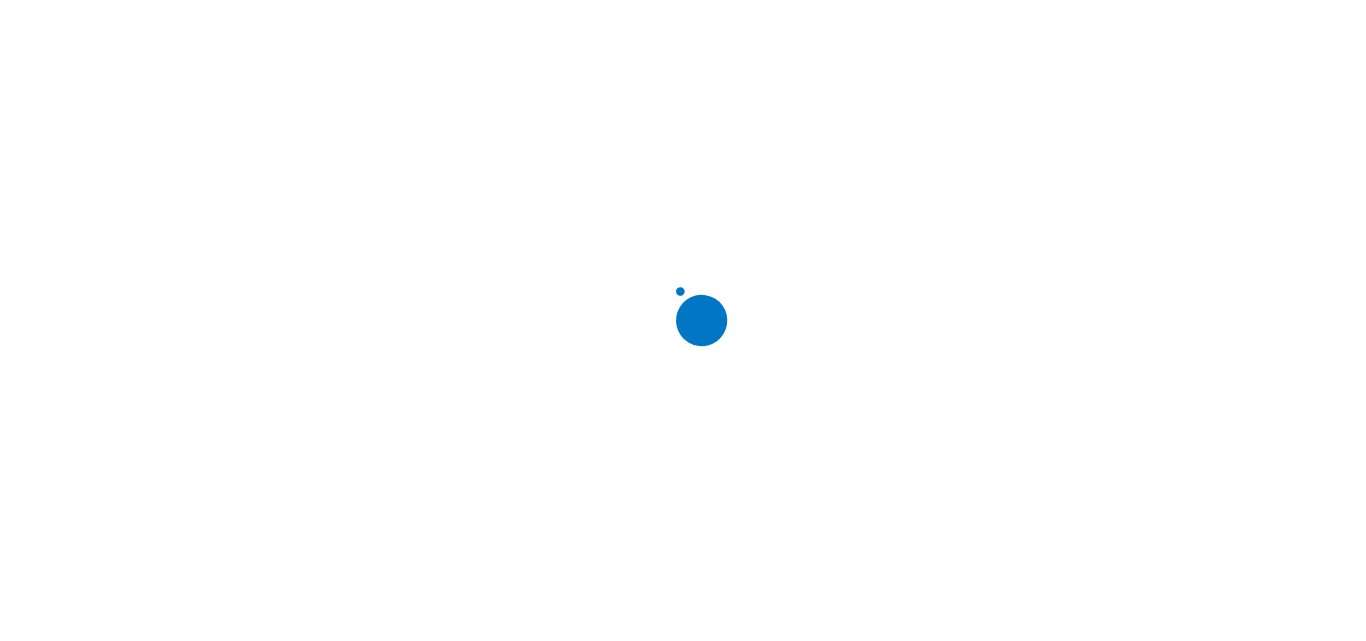 scroll, scrollTop: 0, scrollLeft: 0, axis: both 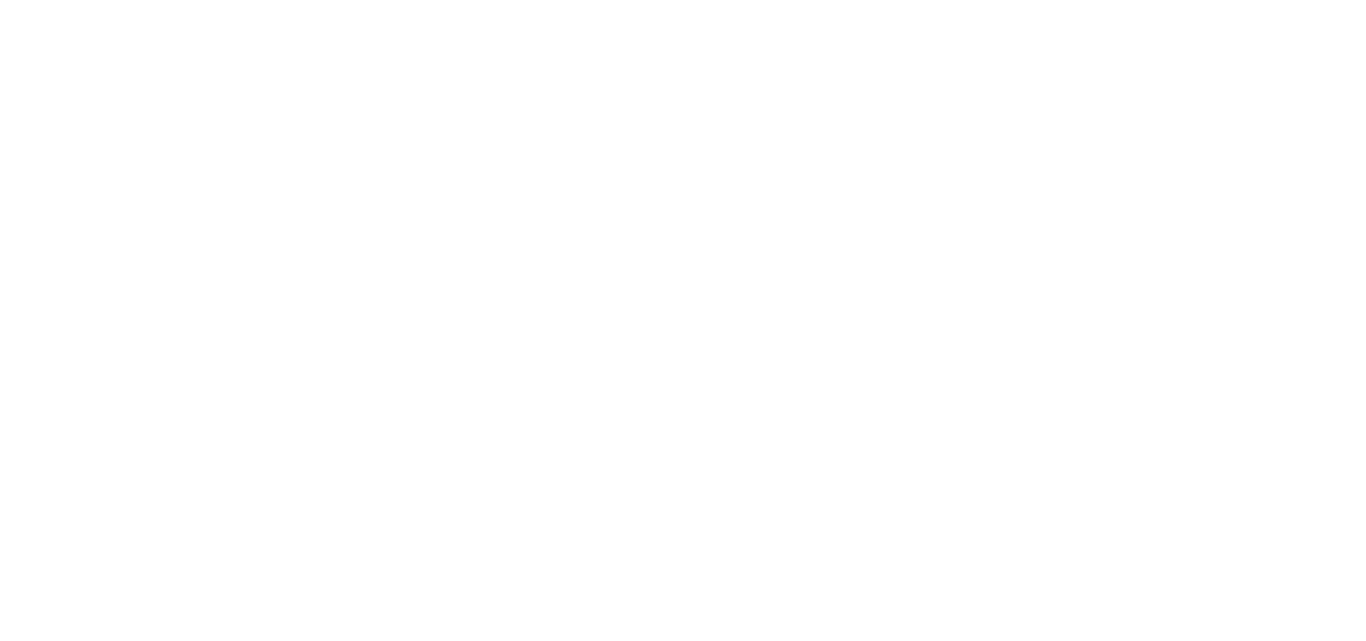click on ".f833c649-ebfd-4bf3-83aa-e64b698d0dc5 {
fill: none;
stroke-linecap: round;
stroke-linejoin: round;
stroke-width: 3 !important;
}" 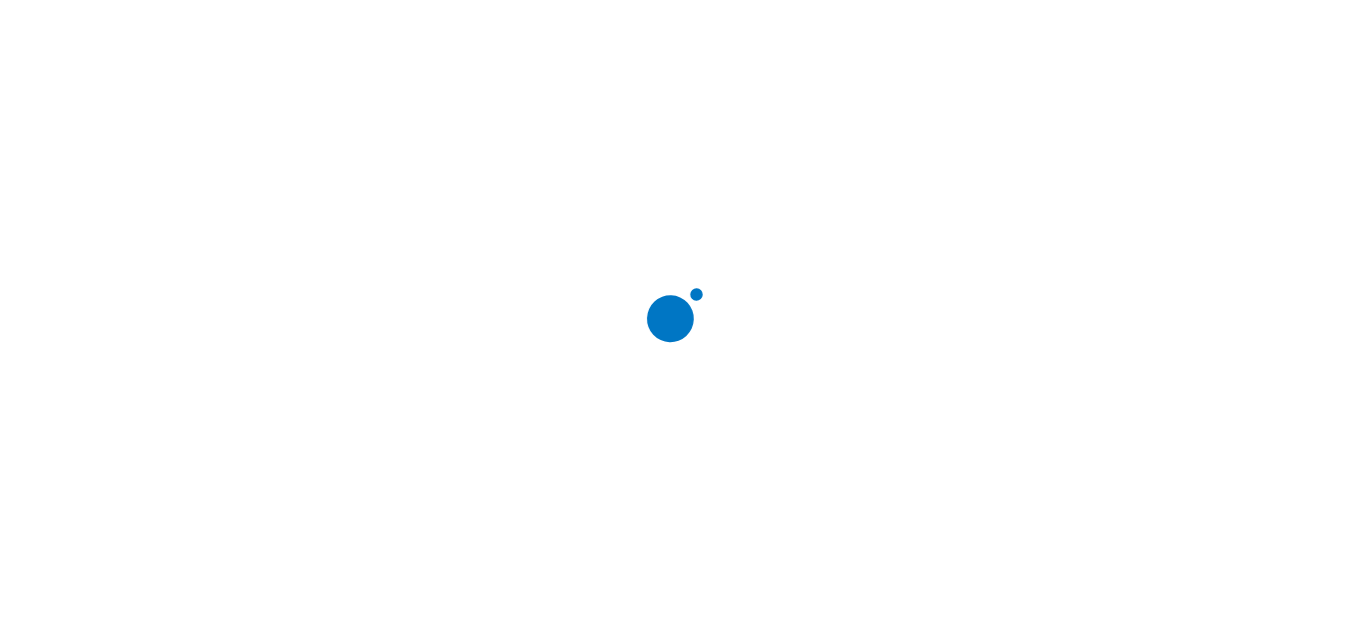 scroll, scrollTop: 0, scrollLeft: 0, axis: both 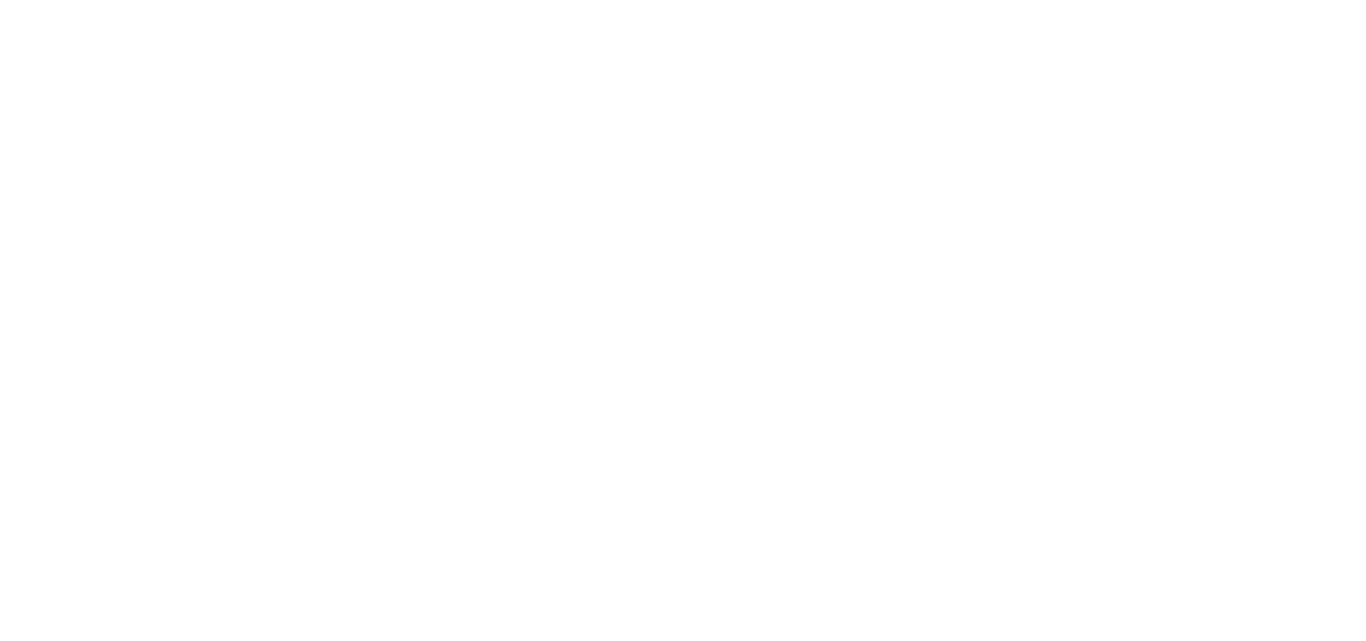 click on ".cls-1 {
fill: none;
}" 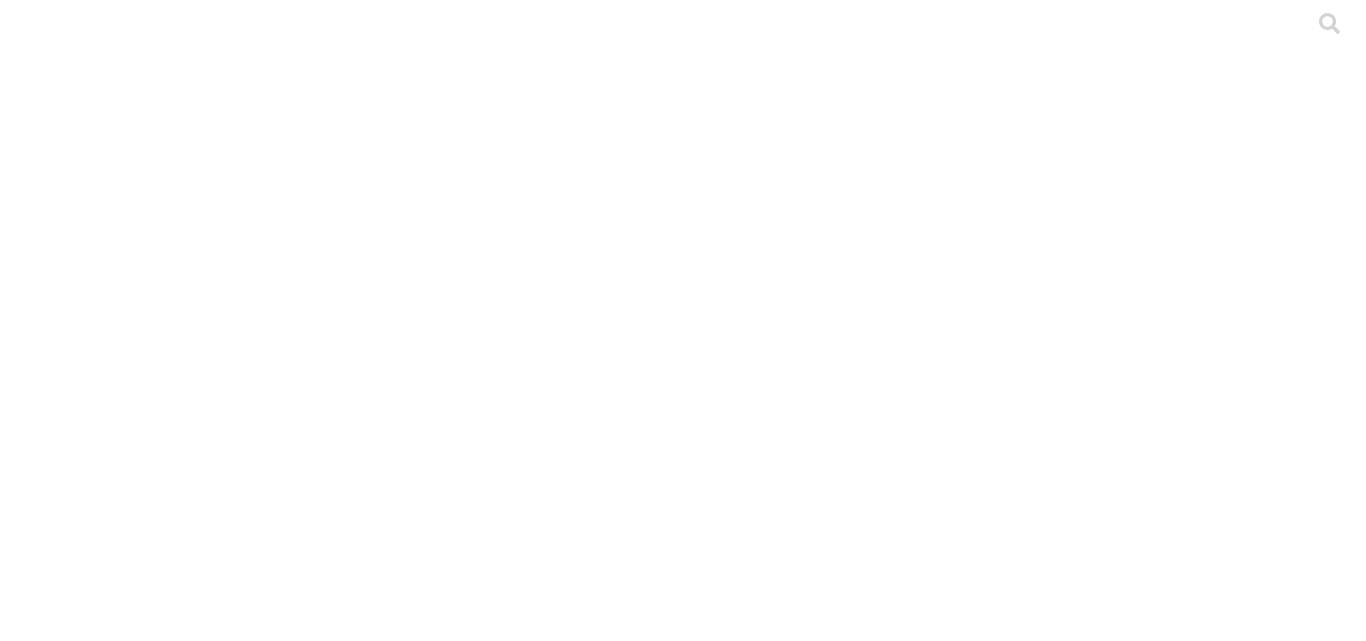 click on "ETL" at bounding box center (683, 3660) 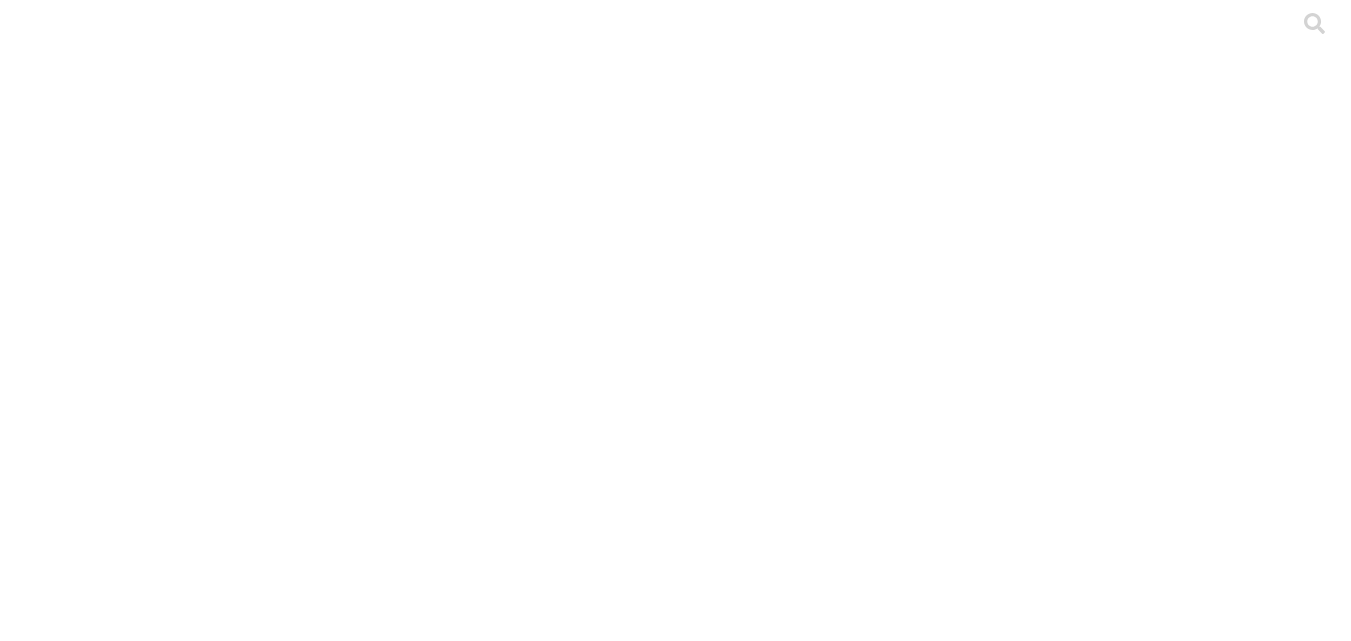 click on "BUGA" at bounding box center (675, 6347) 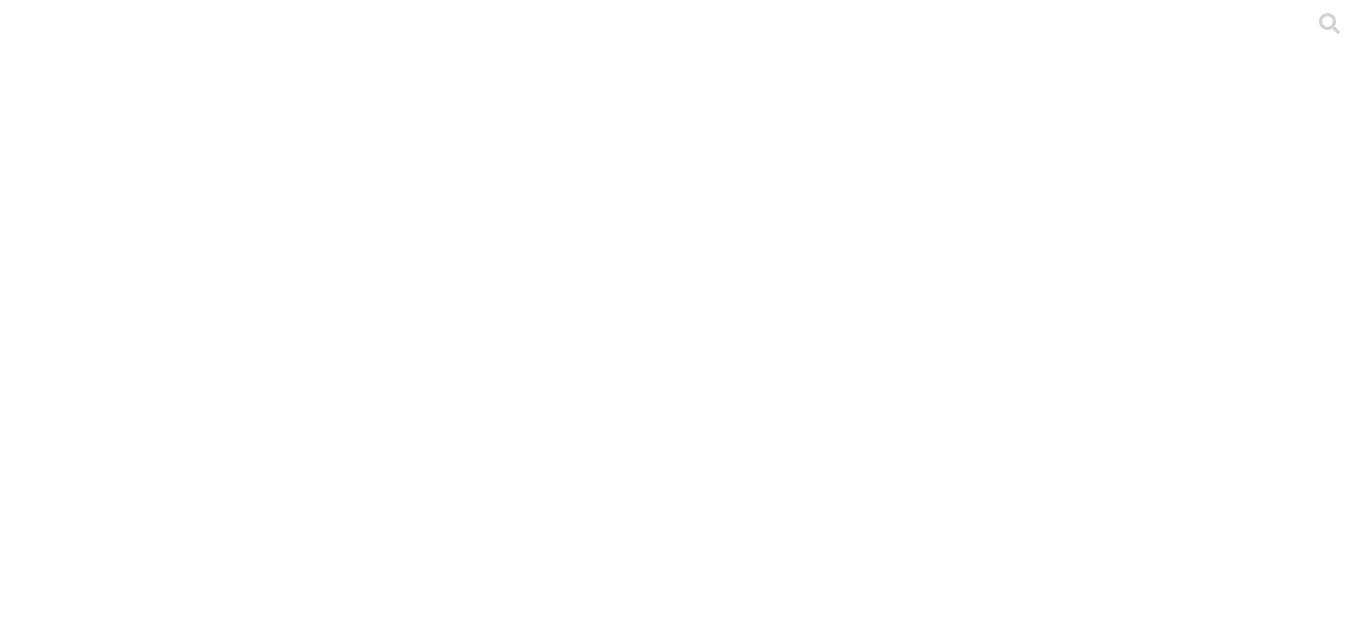 click on "CRIA" at bounding box center (683, 5032) 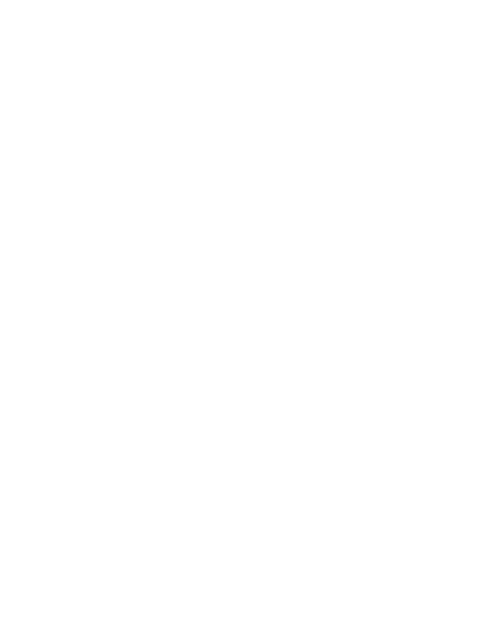click at bounding box center (96, 1681) 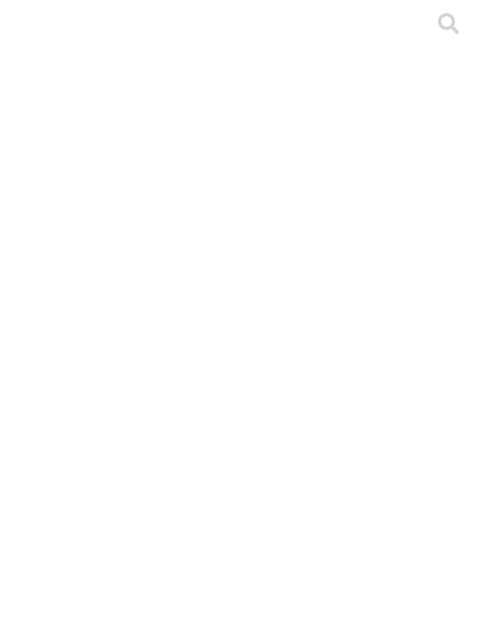 click on "AGROPECUARIA [GEOGRAPHIC_DATA]" at bounding box center [136, 1522] 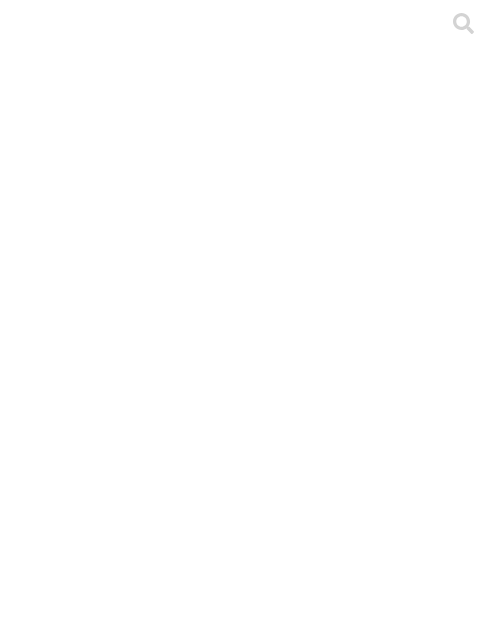 click on "CEBA" at bounding box center (250, 2103) 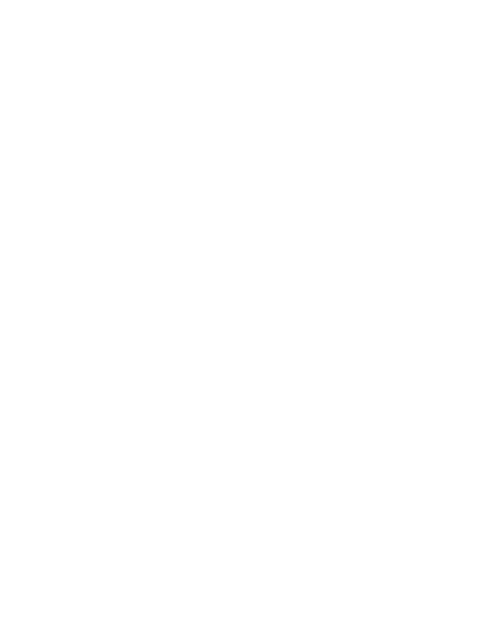 click at bounding box center (96, 1681) 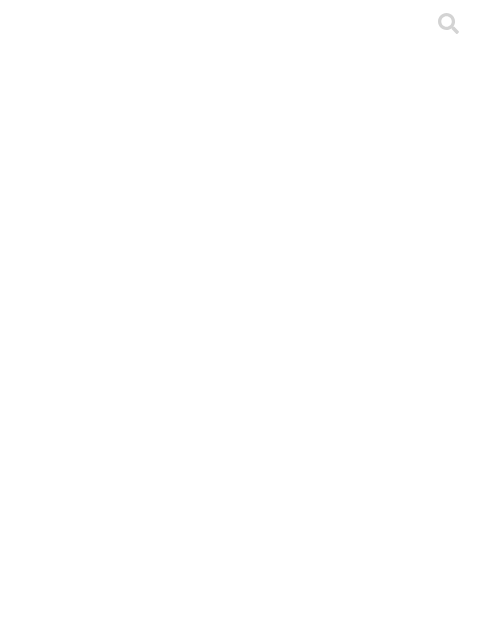 click on "AGROPECUARIA [GEOGRAPHIC_DATA]" at bounding box center [136, 1522] 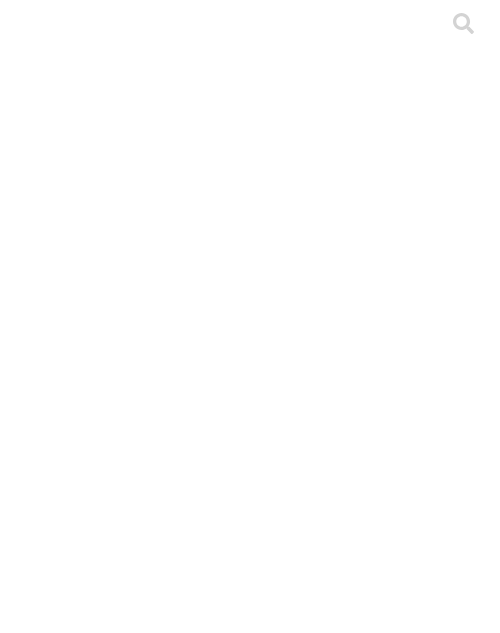 click on "PRECEBO" at bounding box center [250, 3115] 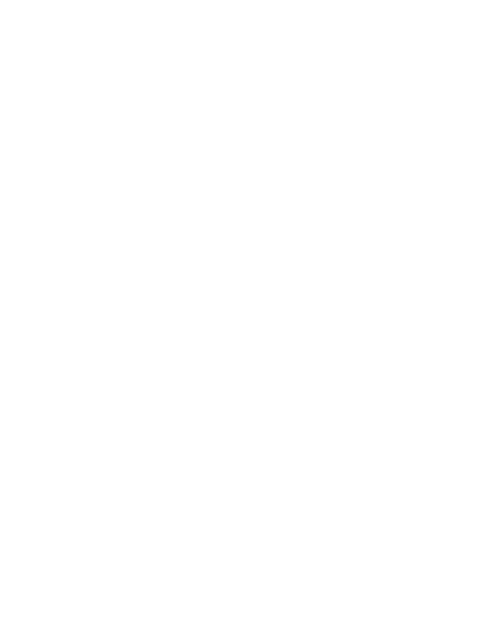 click at bounding box center (96, 1681) 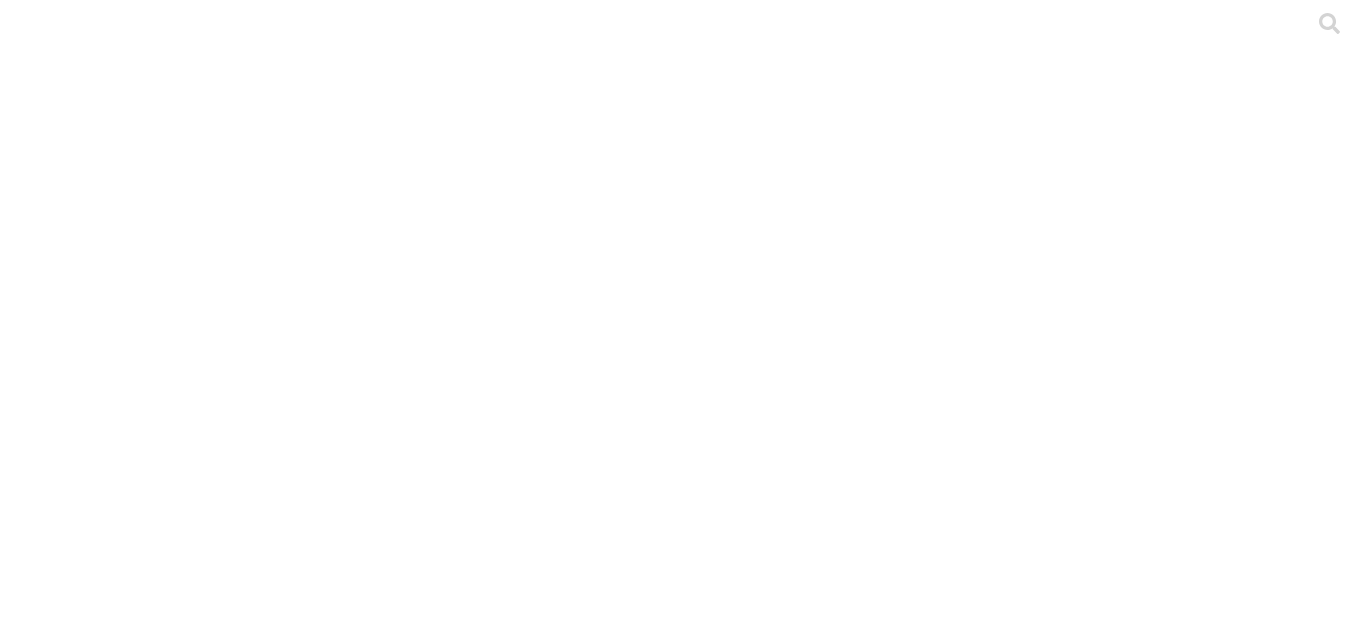click on "AGROPECUARIA [GEOGRAPHIC_DATA]" at bounding box center [286, 2215] 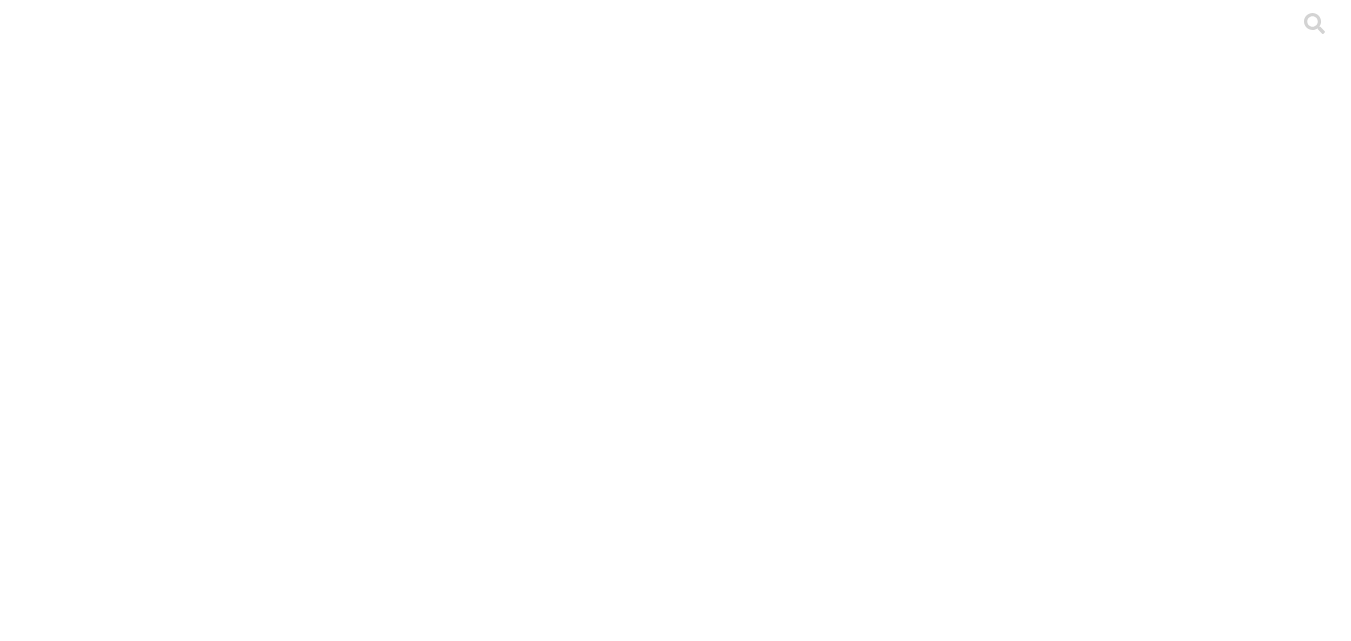 click on "AGROPECUARIA [GEOGRAPHIC_DATA]" at bounding box center (286, 2203) 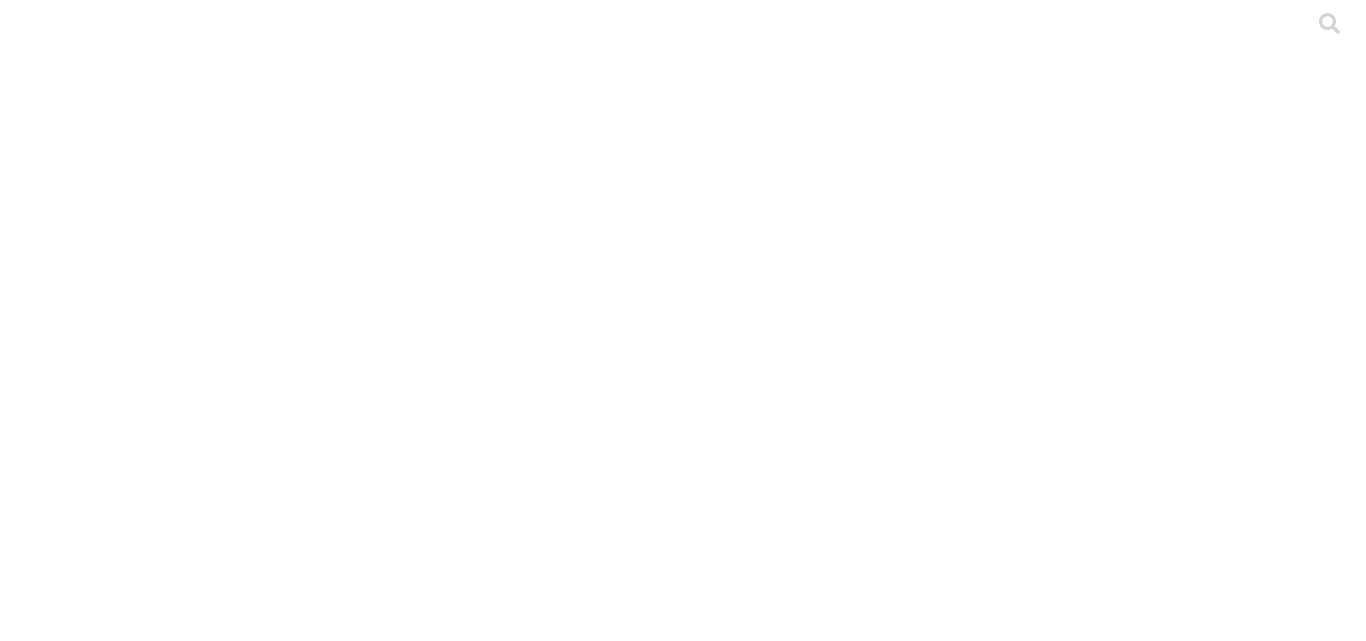 click on "CRIA" at bounding box center [683, 5032] 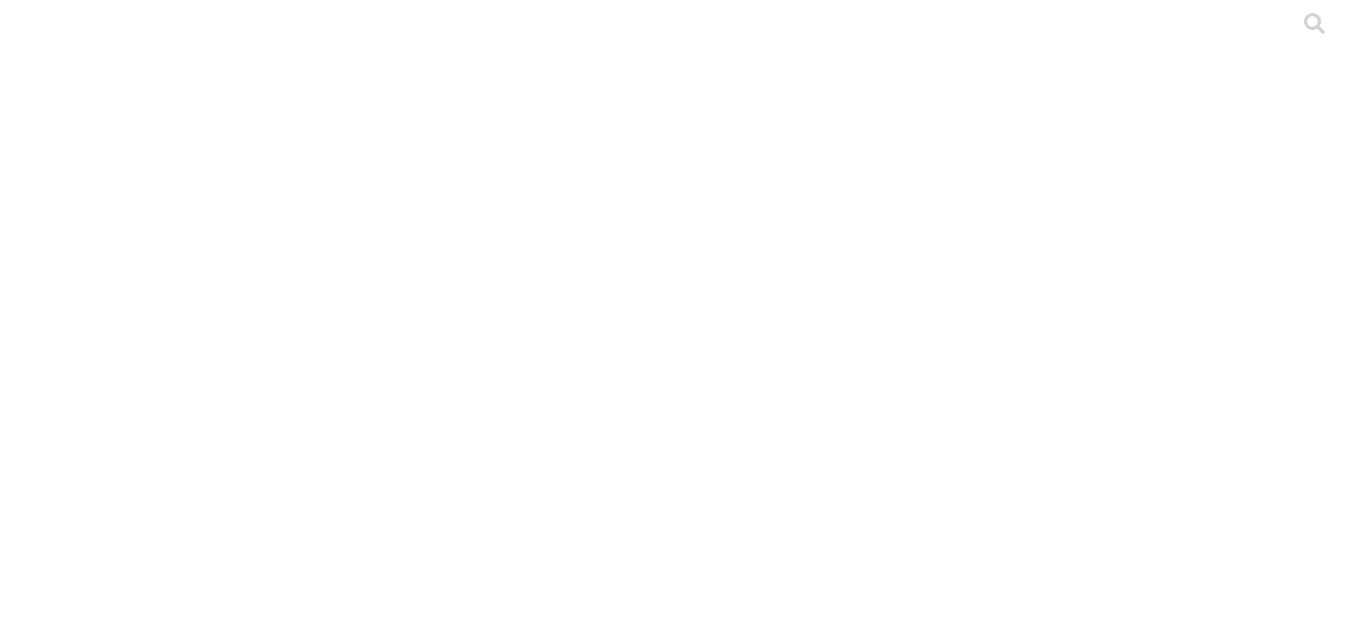 click on "AGROPECUARIA [GEOGRAPHIC_DATA]" at bounding box center (286, 2203) 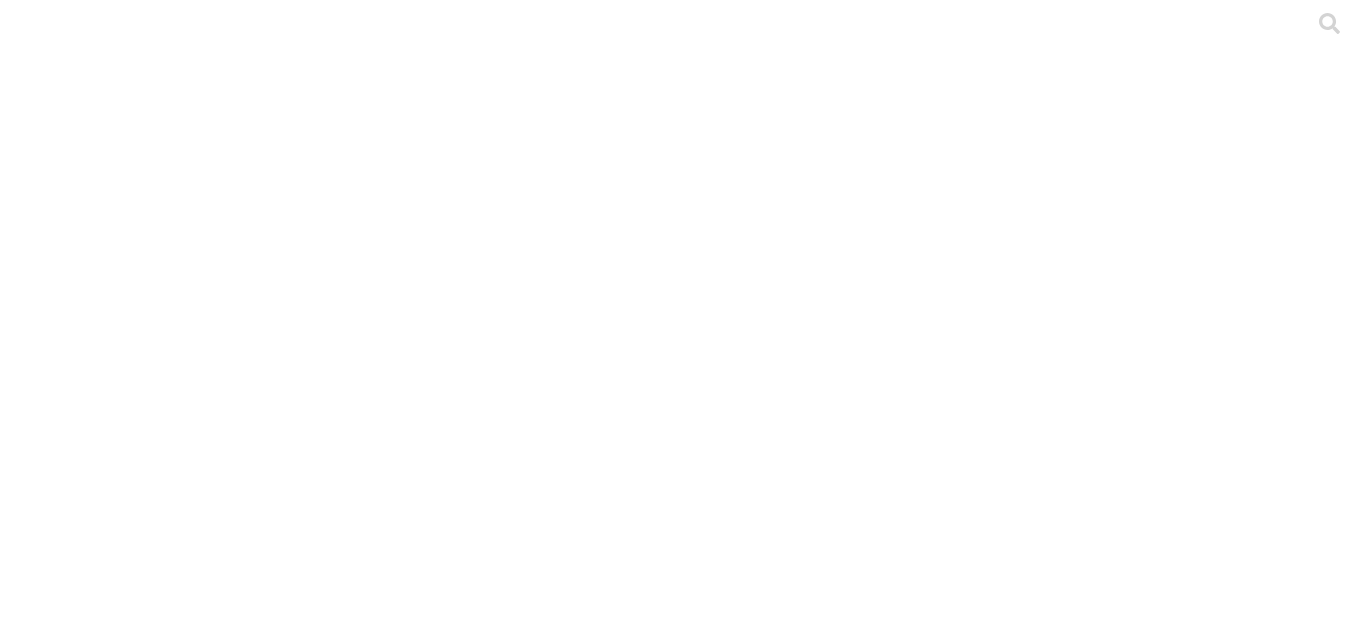 click on "BUGA" at bounding box center (117, 2215) 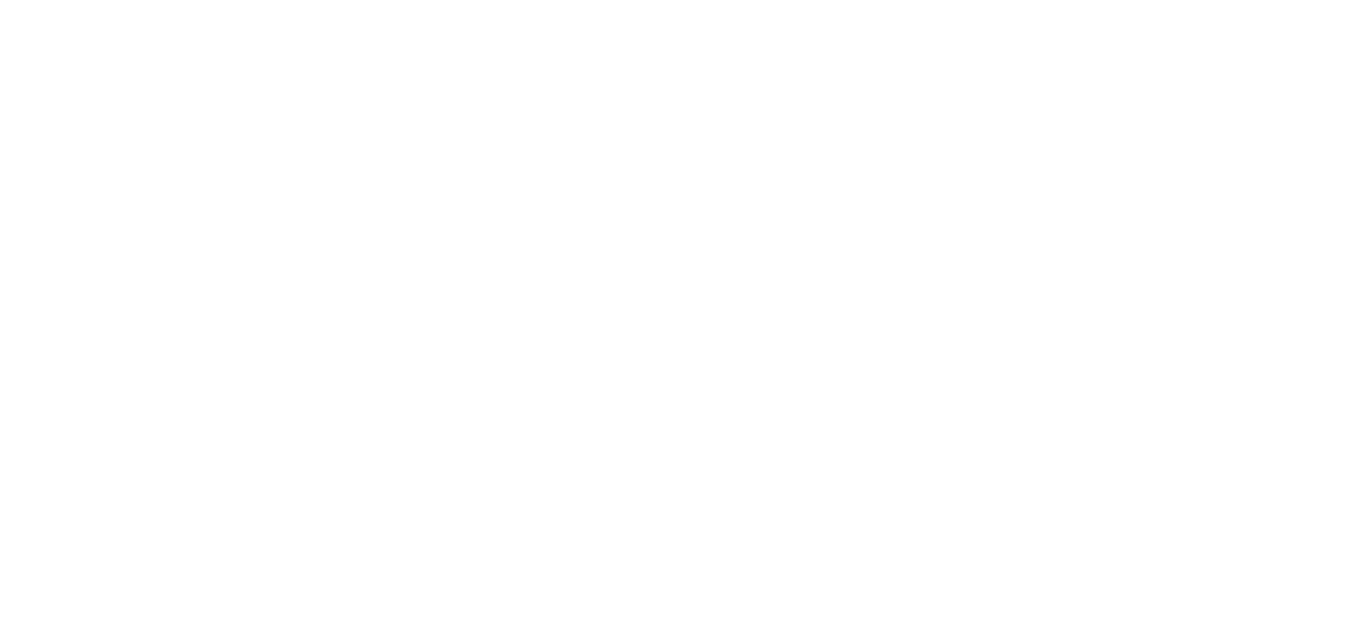 scroll, scrollTop: 56, scrollLeft: 0, axis: vertical 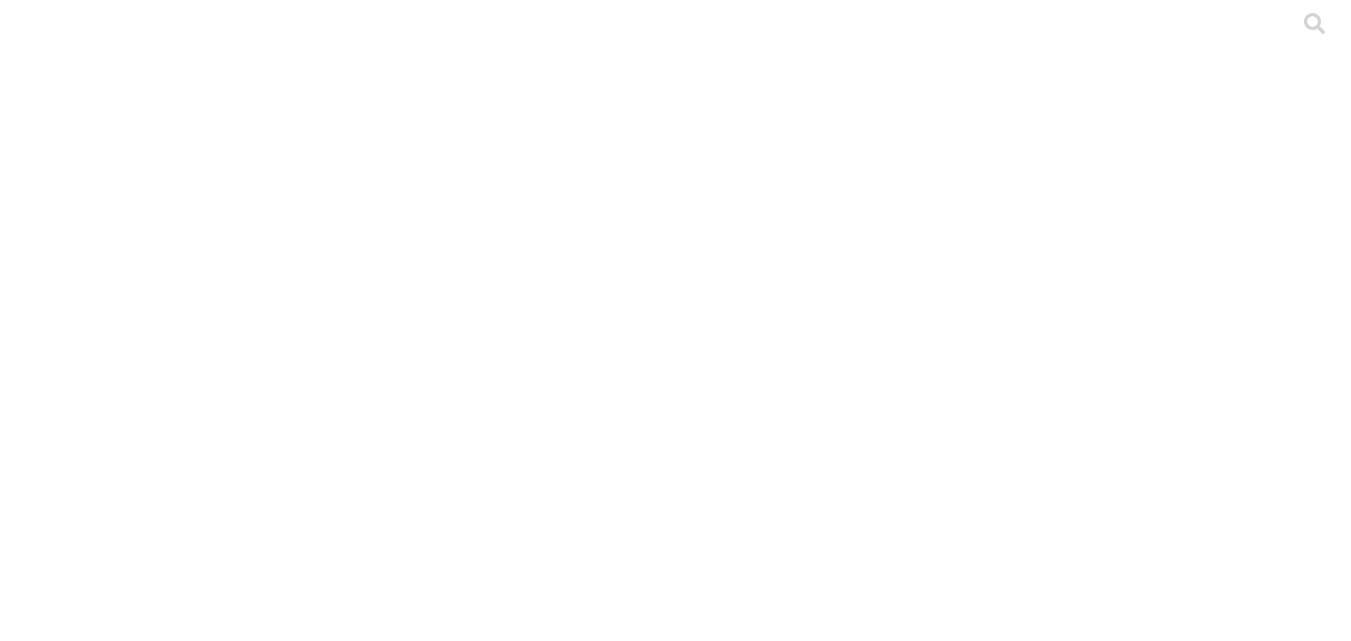 click on "ETL" at bounding box center [80, 2203] 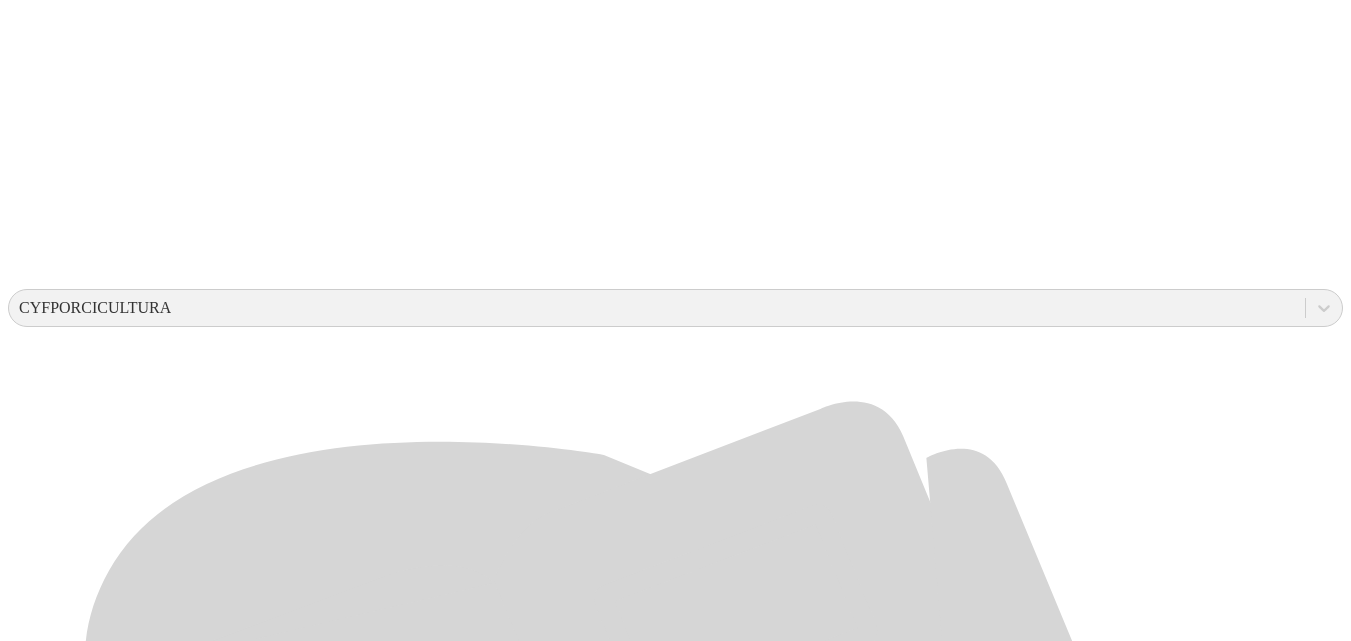 scroll, scrollTop: 559, scrollLeft: 0, axis: vertical 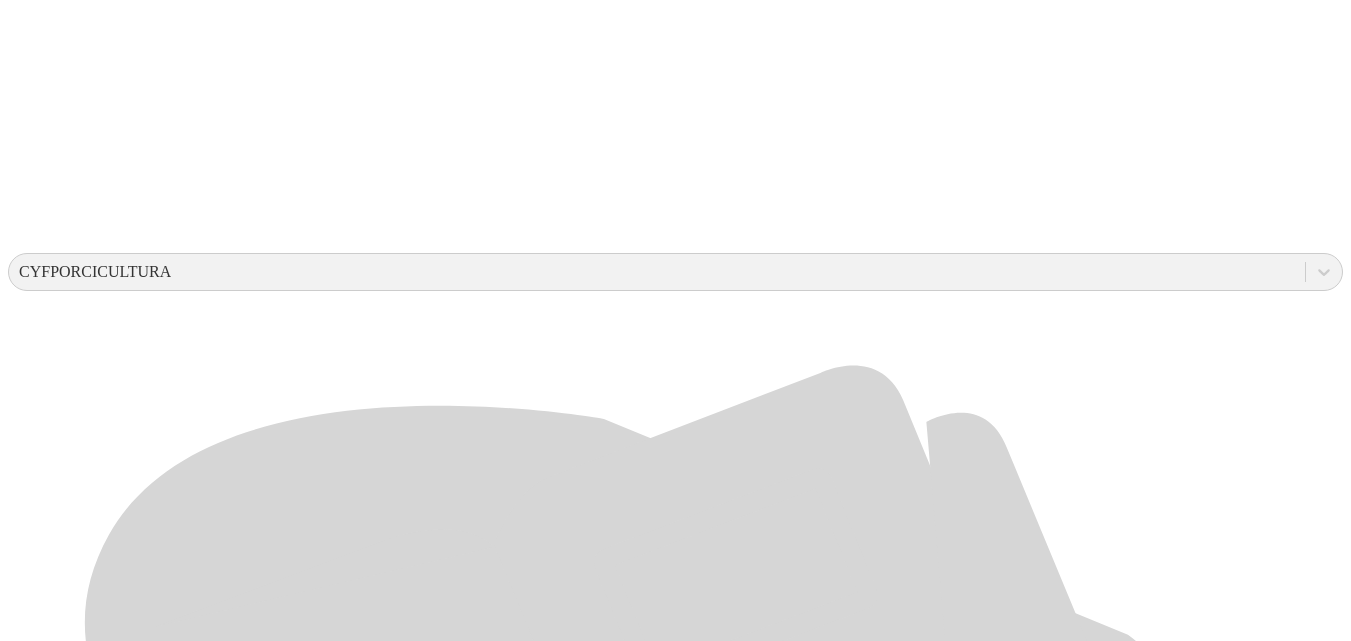 click on "[PERSON_NAME]" at bounding box center [675, 23429] 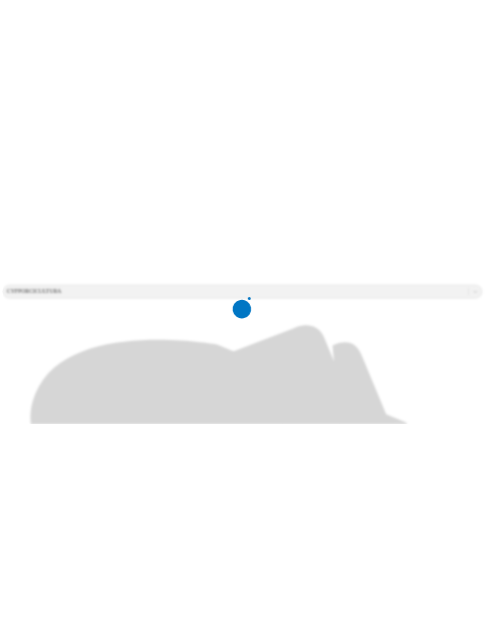 scroll, scrollTop: 0, scrollLeft: 0, axis: both 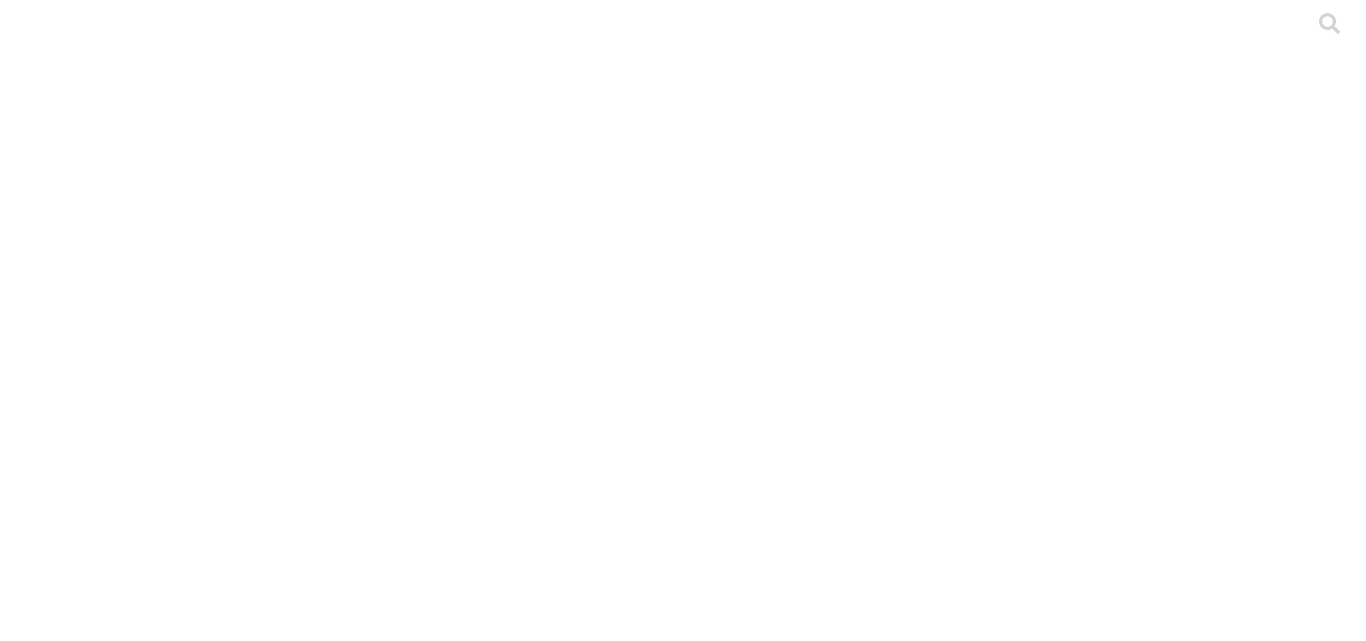 click on "CRIA" at bounding box center (683, 3660) 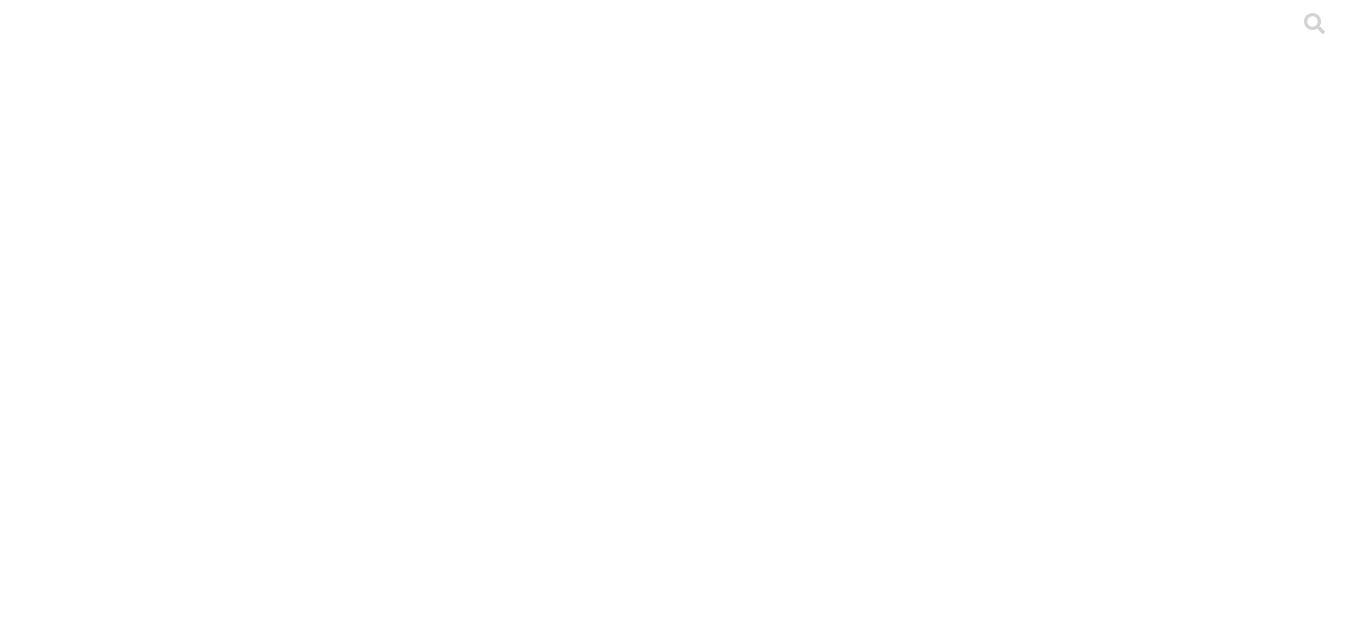 click on "[PERSON_NAME]" at bounding box center [233, 2203] 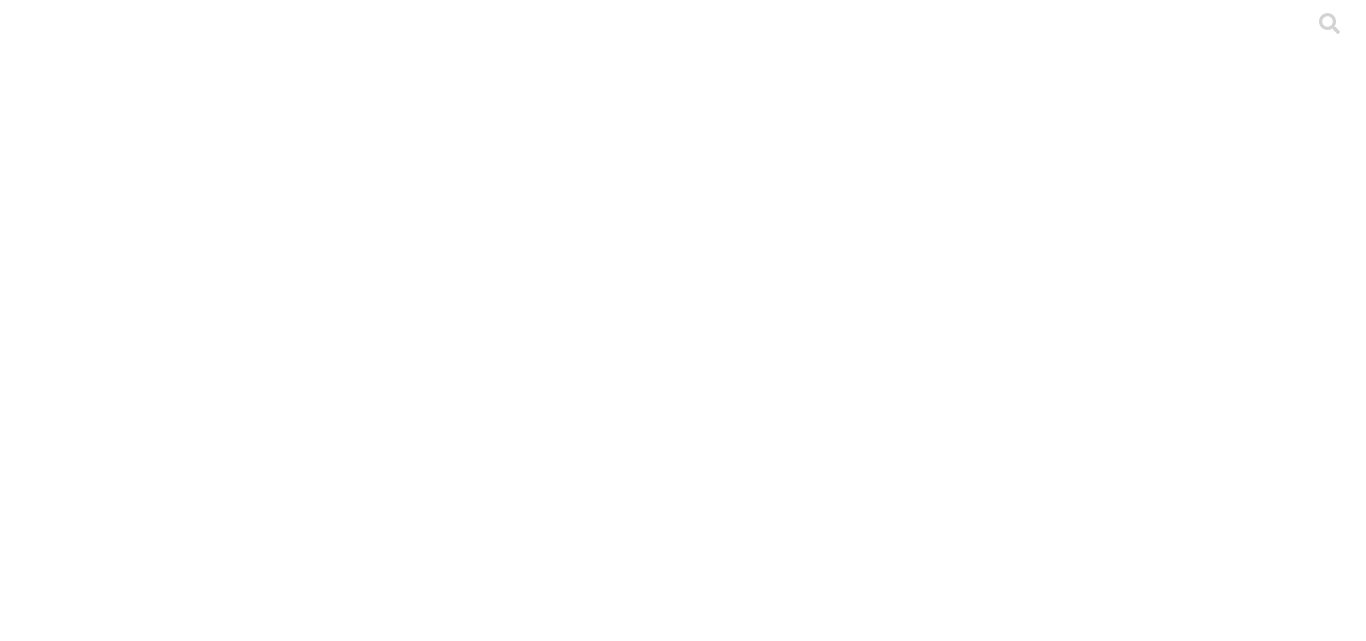 click on "PRECEBO" at bounding box center (683, 5032) 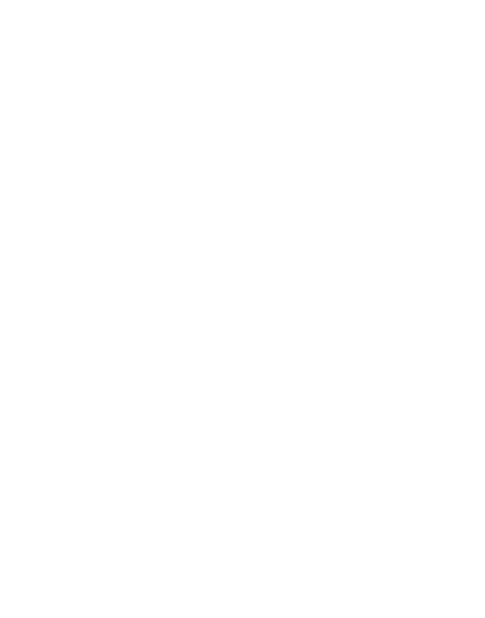 click at bounding box center (96, 1681) 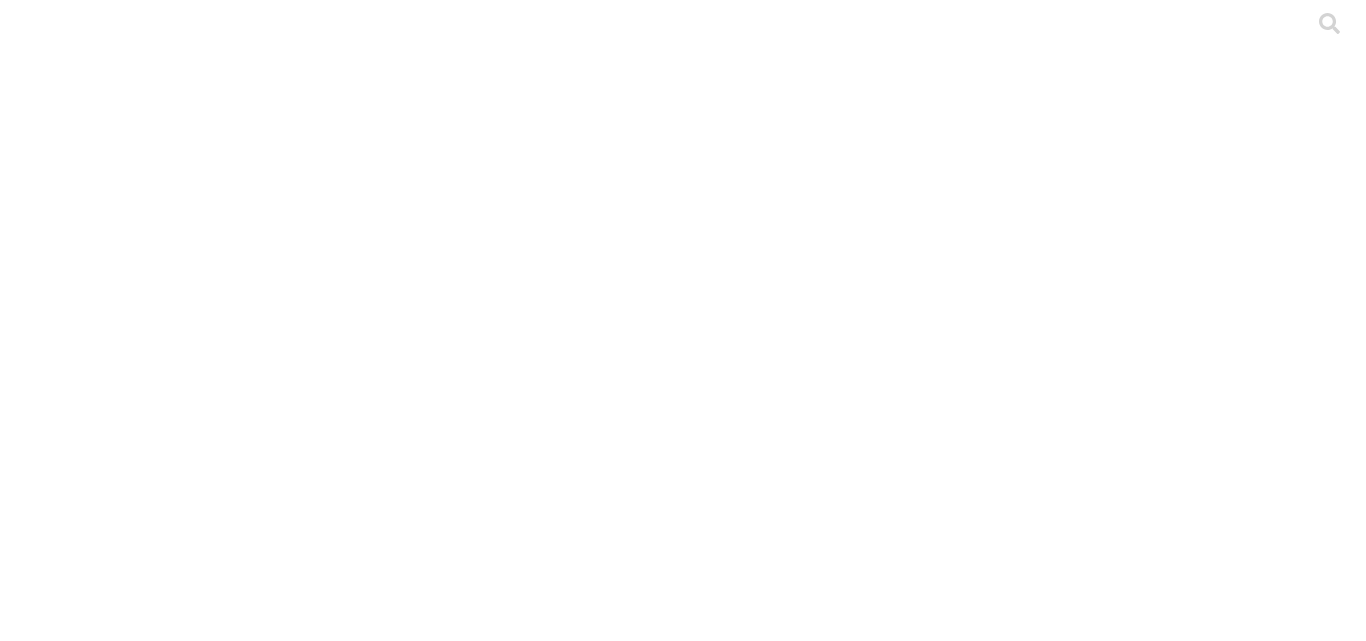 click on "CARTAGO" at bounding box center [132, 2215] 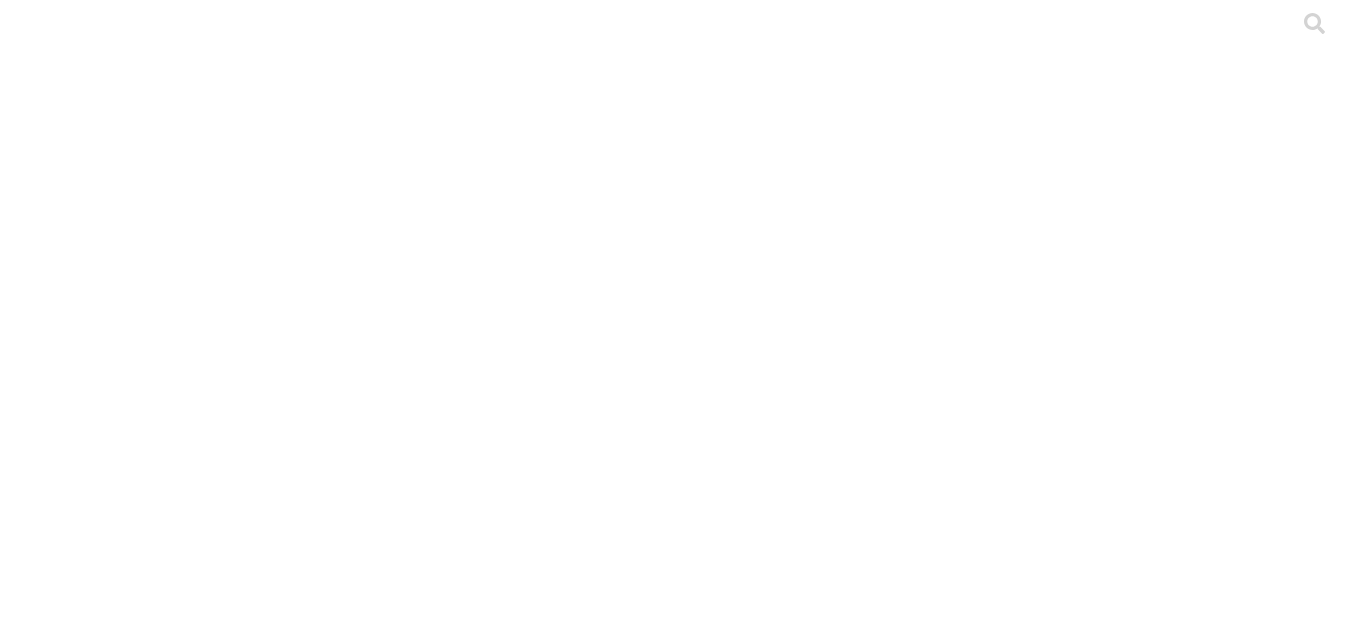 click on "[PERSON_NAME]" at bounding box center (675, 9061) 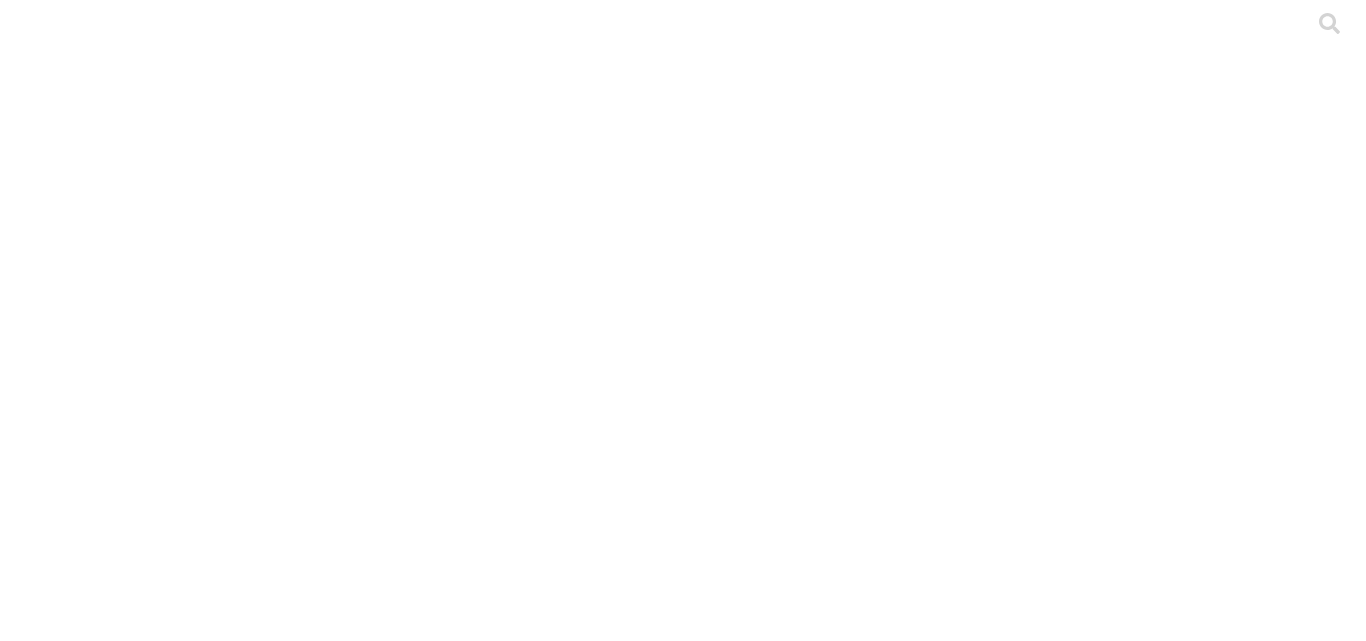 click on ".cls-1 {
fill: #d6d6d6;
}
CRIA" at bounding box center (683, 4355) 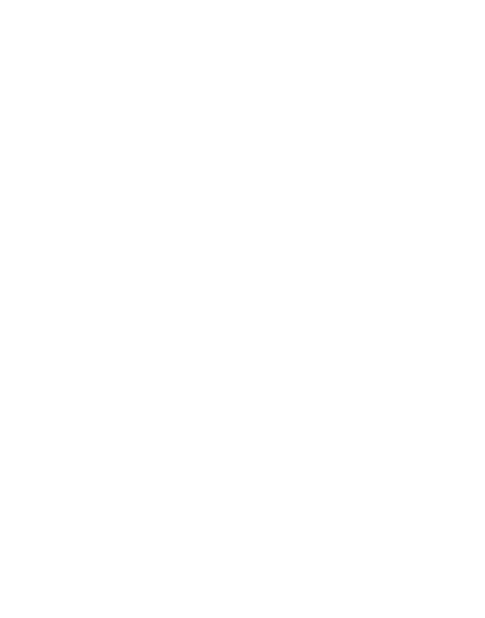 click at bounding box center [96, 1681] 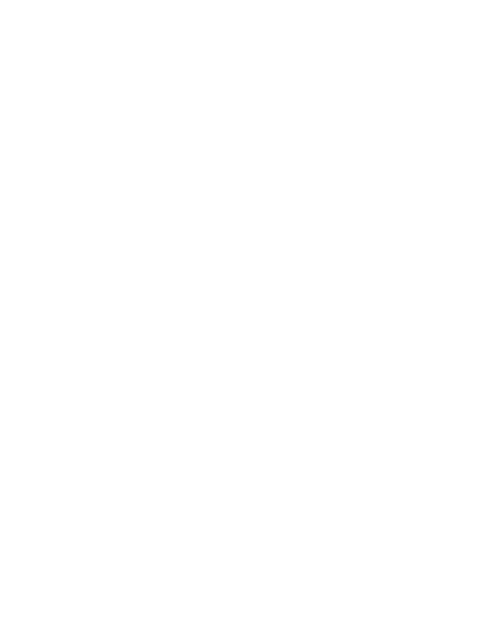 scroll, scrollTop: 200, scrollLeft: 0, axis: vertical 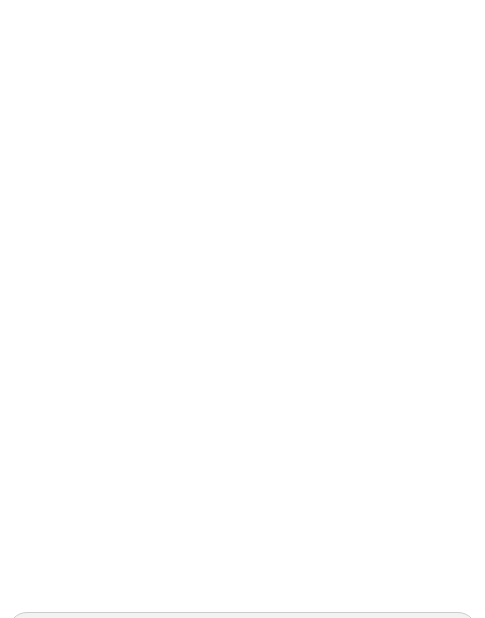 type on "Mayo-2025" 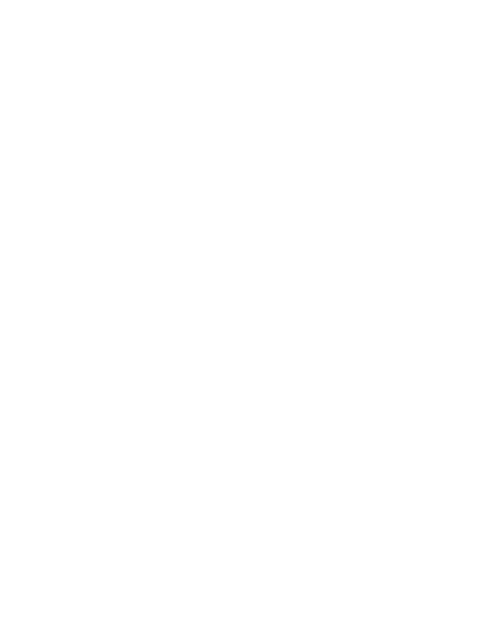 scroll, scrollTop: 0, scrollLeft: 0, axis: both 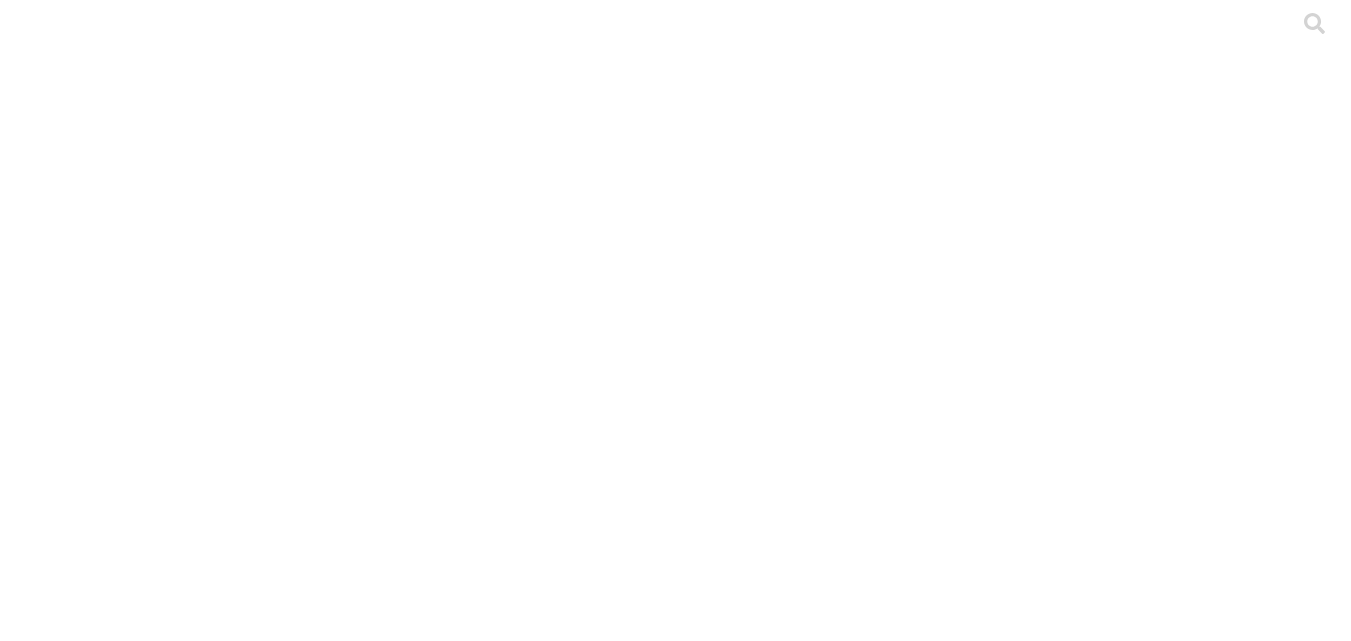 click on "[PERSON_NAME]" at bounding box center [233, 2203] 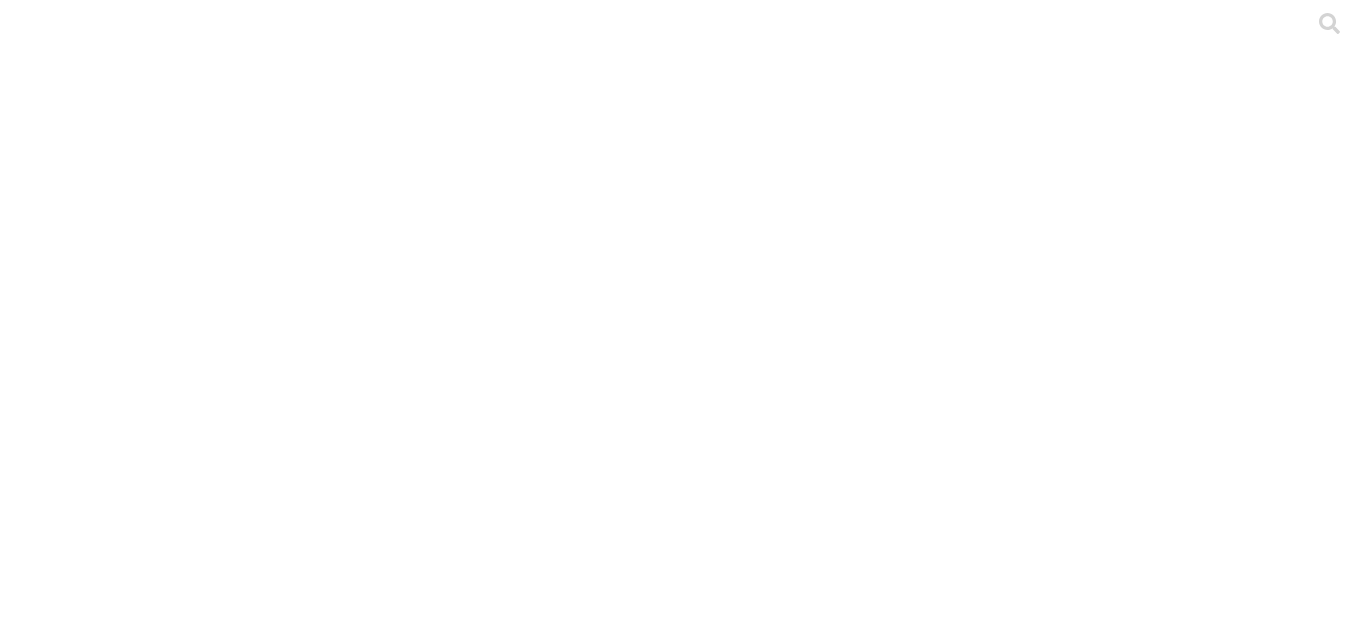 click on "CEBA" at bounding box center (683, 3660) 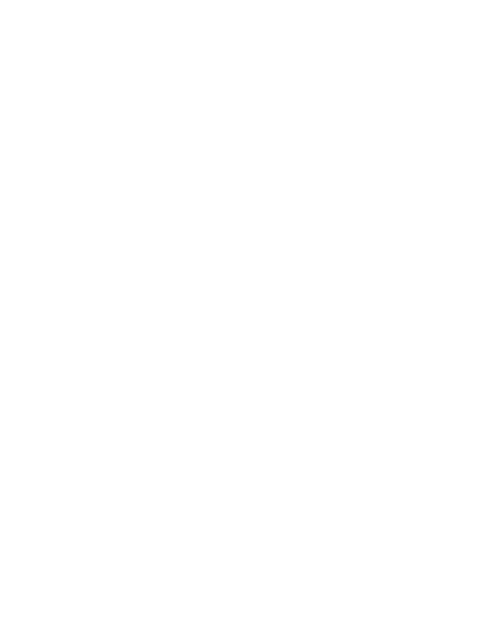 click at bounding box center [96, 1681] 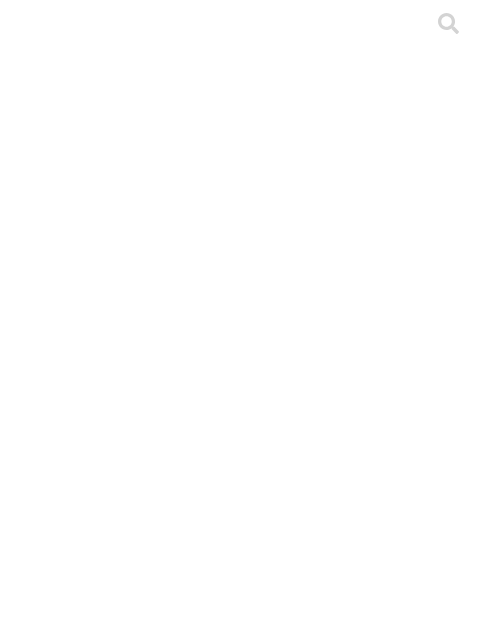 click on "[PERSON_NAME]" at bounding box center [233, 1513] 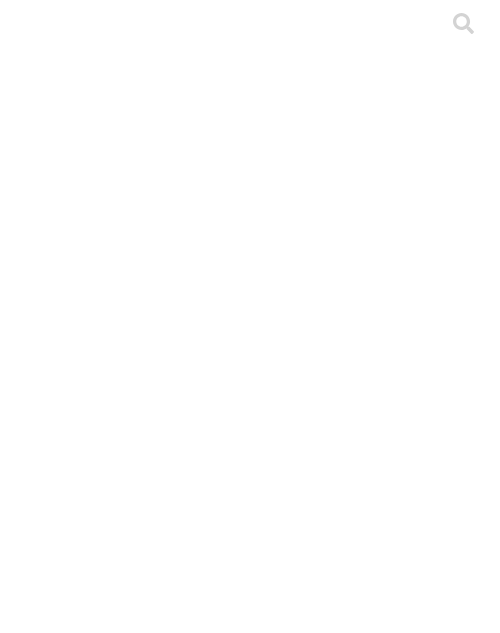 click on "PRECEBO" at bounding box center (250, 3115) 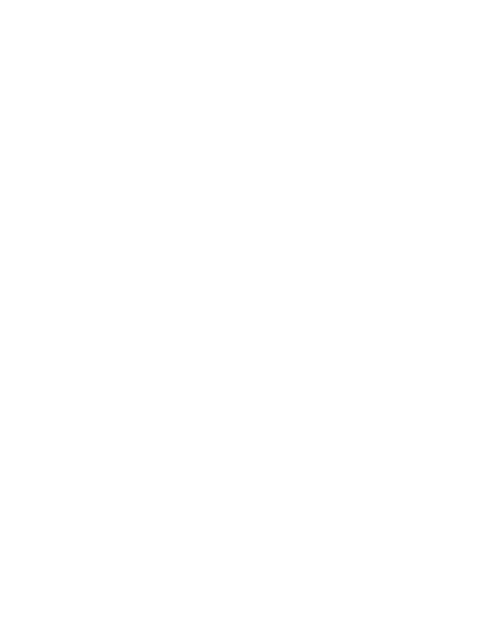 click at bounding box center (96, 1681) 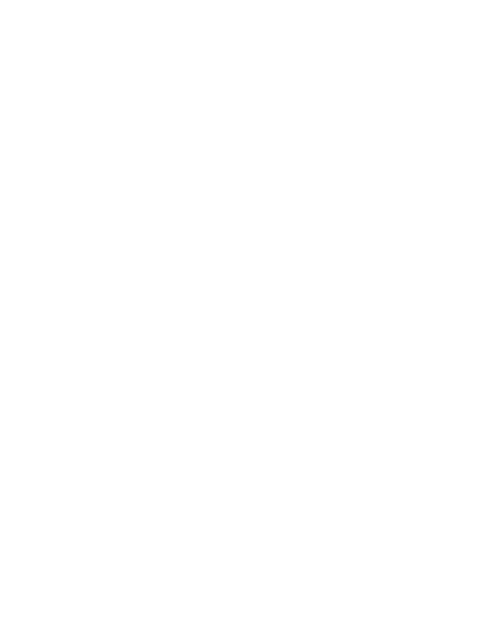 scroll, scrollTop: 65, scrollLeft: 0, axis: vertical 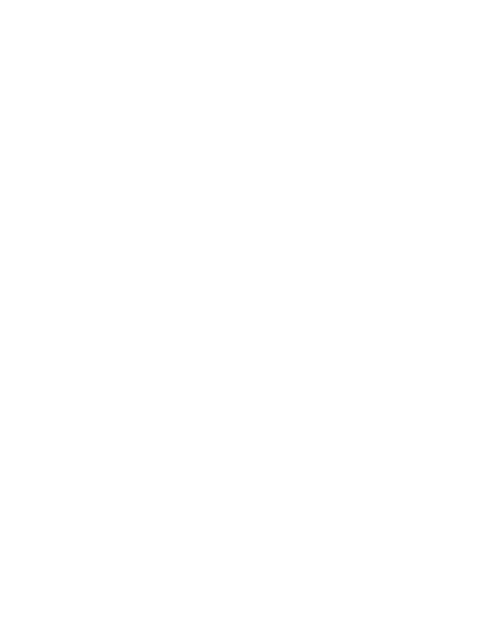 type on "Mayo-2025" 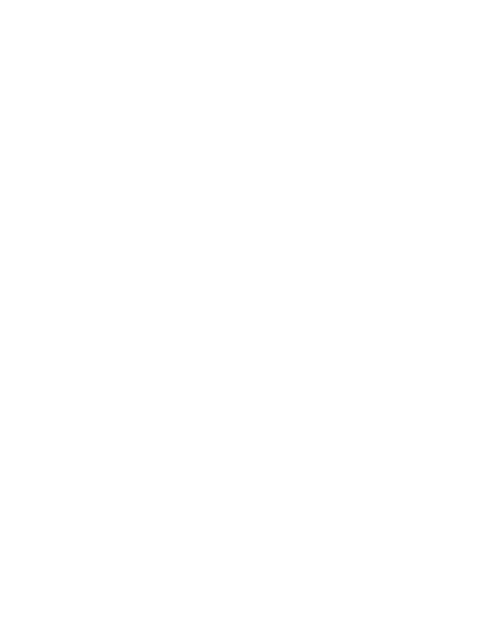 click on "[PERSON_NAME]" at bounding box center (233, 1448) 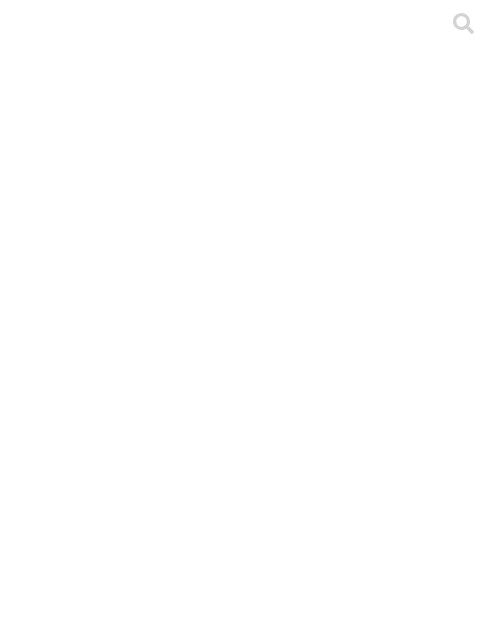click on "PRECEBO" at bounding box center (250, 3115) 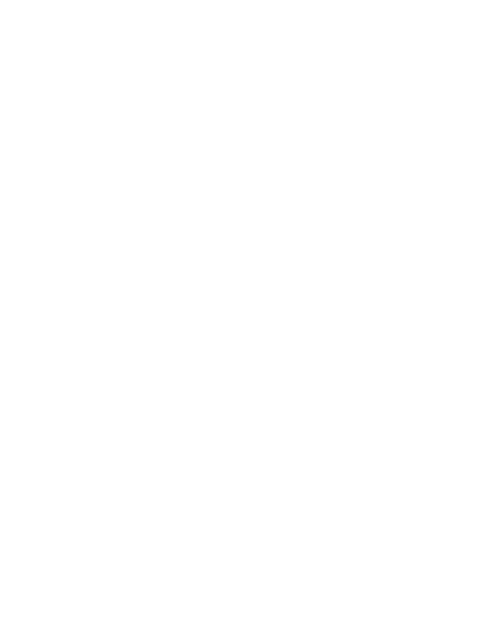 click at bounding box center (96, 1663) 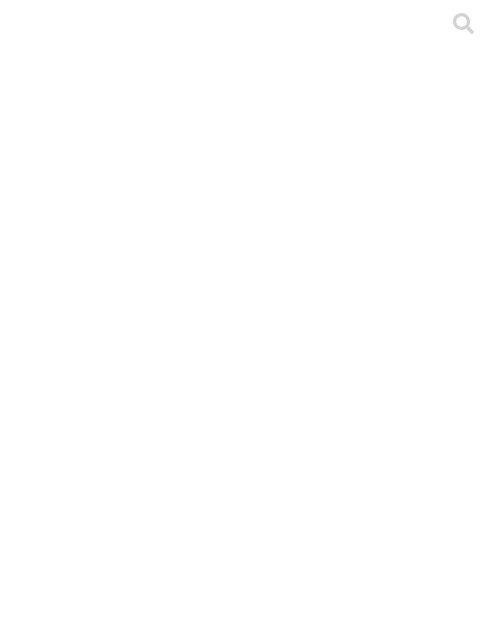 click on "[PERSON_NAME]" at bounding box center [233, 1524] 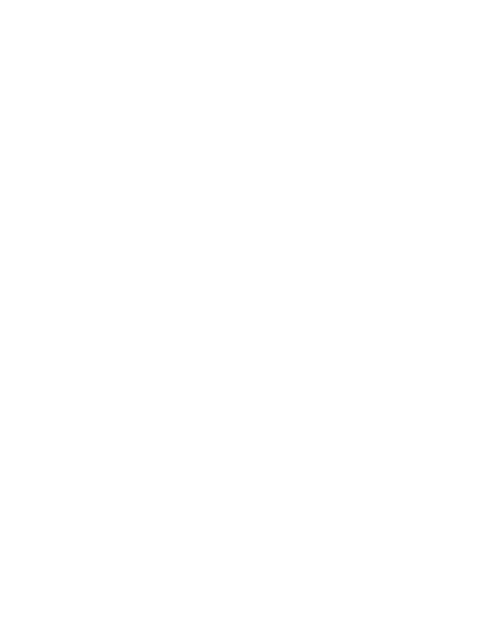 click at bounding box center (96, 1663) 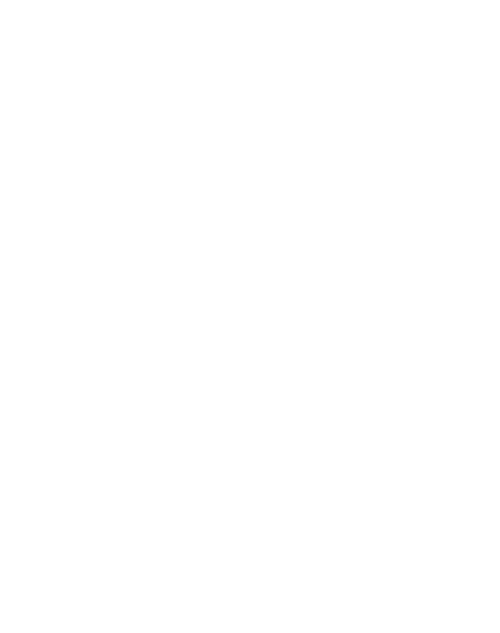 click 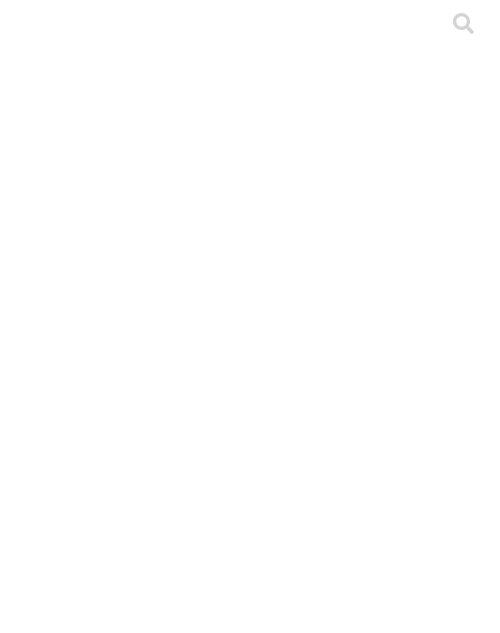 click at bounding box center (250, 2112) 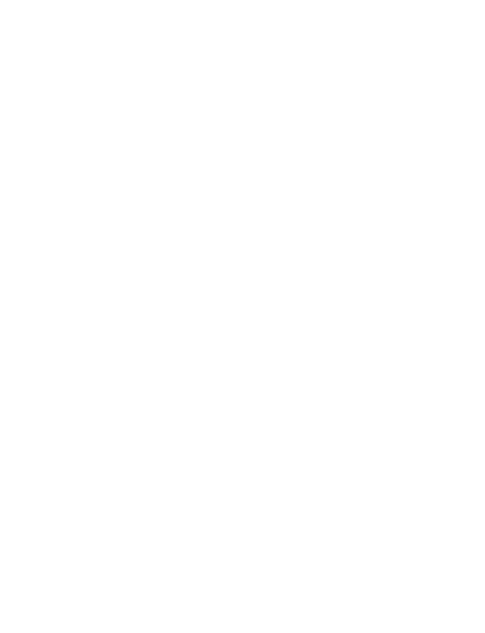 scroll, scrollTop: 108, scrollLeft: 0, axis: vertical 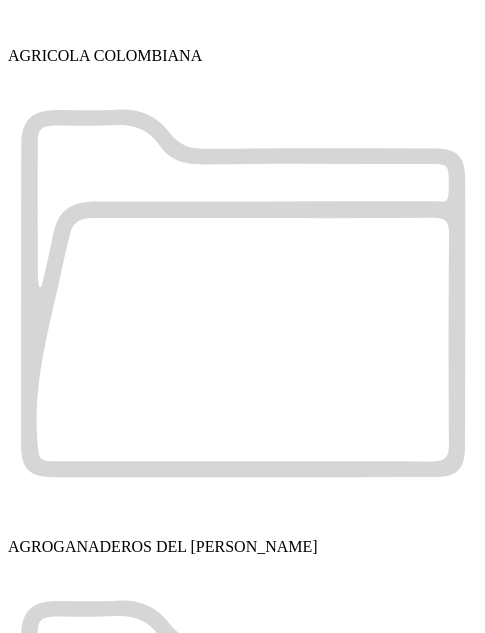 click on "[PERSON_NAME] [PERSON_NAME]" at bounding box center (242, 14786) 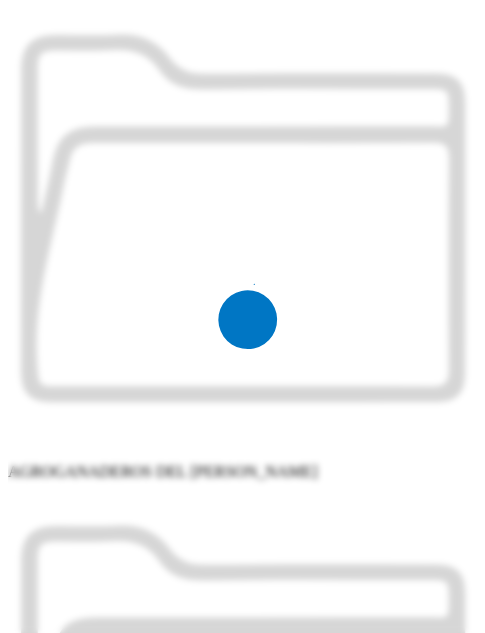 scroll, scrollTop: 0, scrollLeft: 0, axis: both 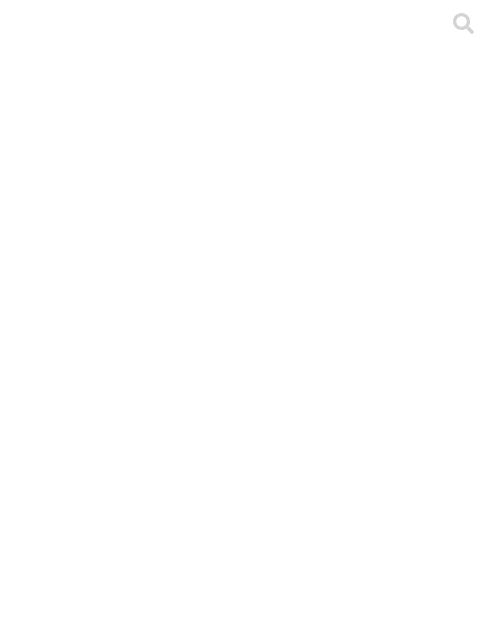 click on ".cls-1 {
fill: #d6d6d6;
}
CRIA" at bounding box center [250, 2365] 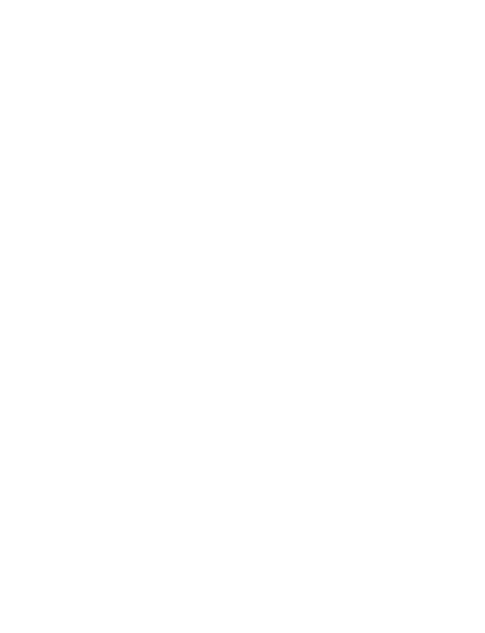 click at bounding box center (96, 1681) 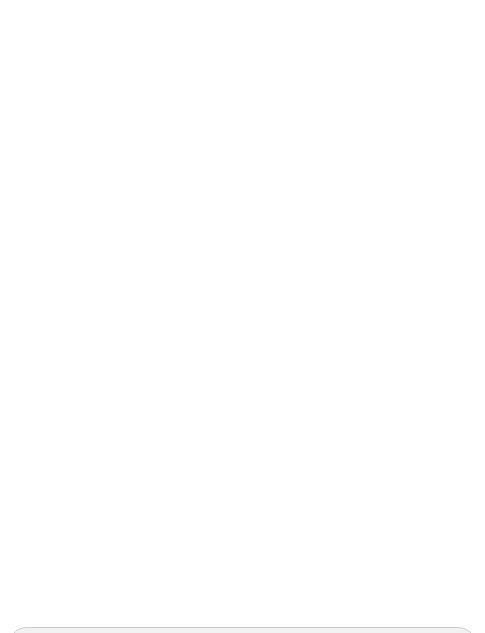 type on "Mayo-2025" 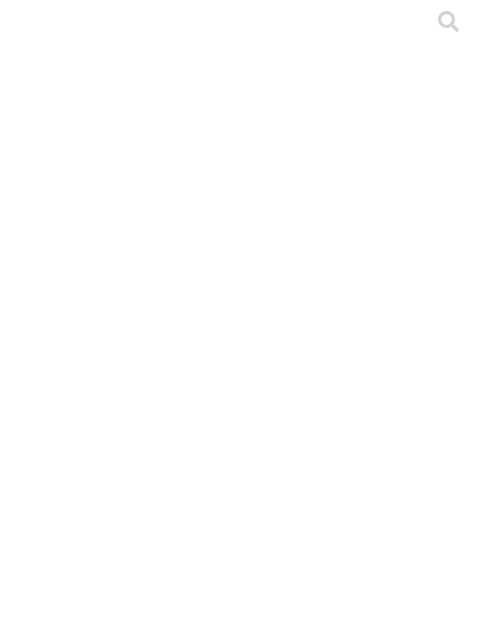 scroll, scrollTop: 0, scrollLeft: 0, axis: both 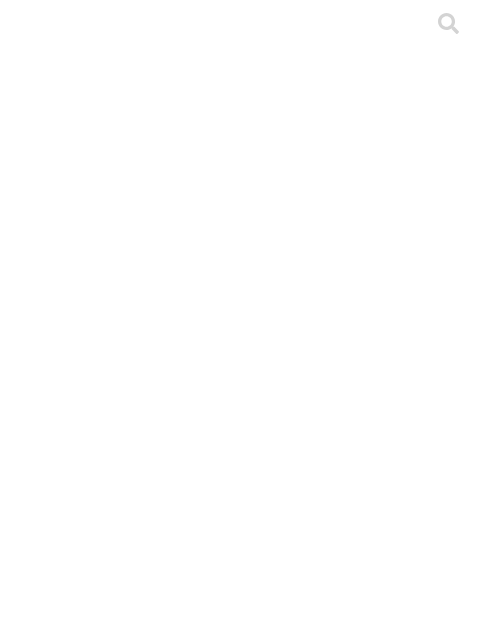 click on "[PERSON_NAME] [PERSON_NAME]" at bounding box center (138, 1522) 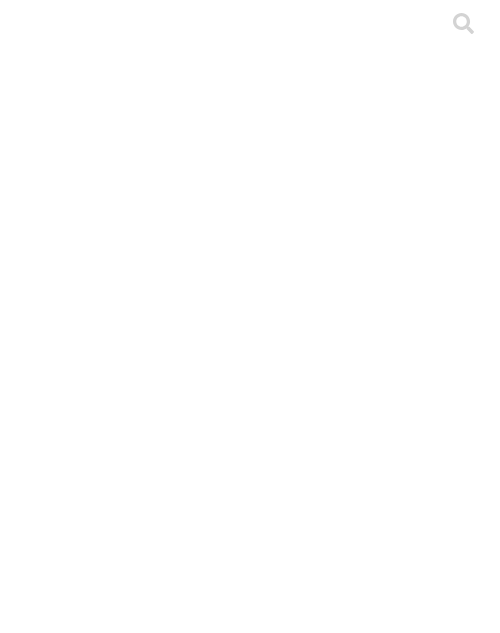 click on "CEBA" at bounding box center (250, 2103) 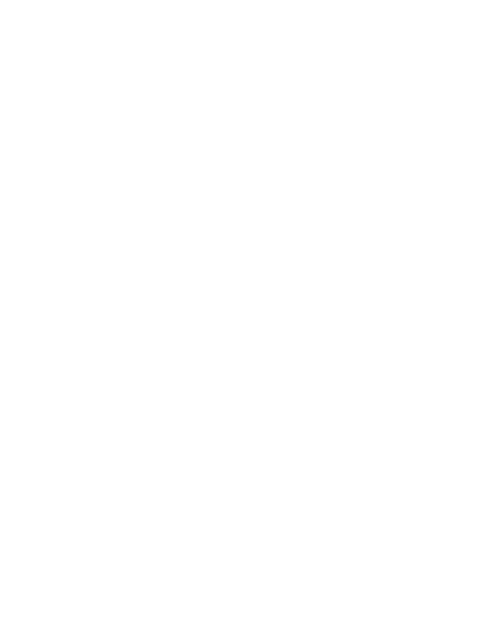 click at bounding box center [96, 1681] 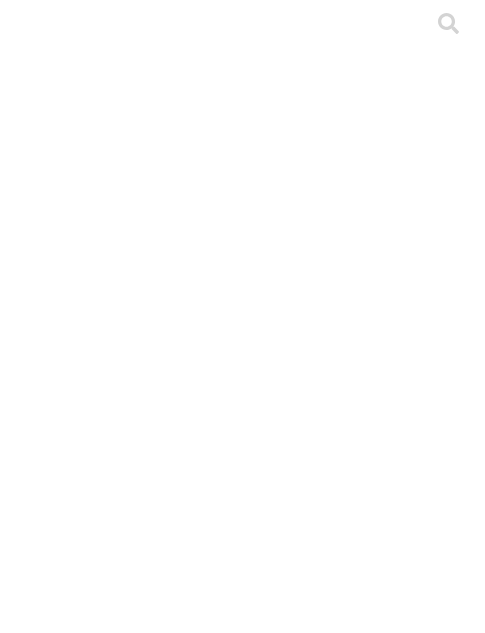 click on "[PERSON_NAME] [PERSON_NAME]" at bounding box center [138, 1522] 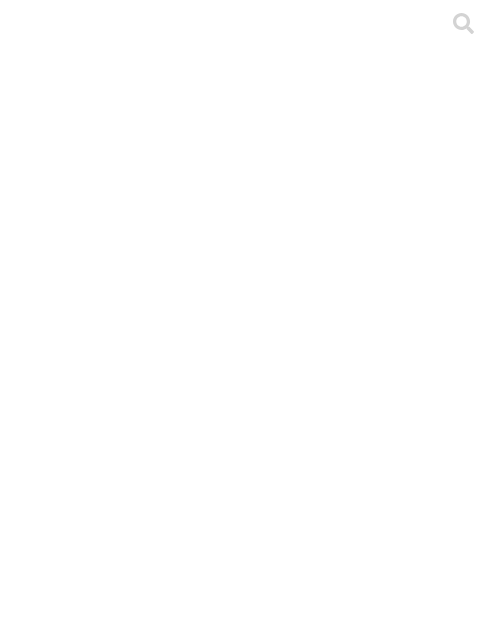 click on "PRECEBO" at bounding box center (250, 3115) 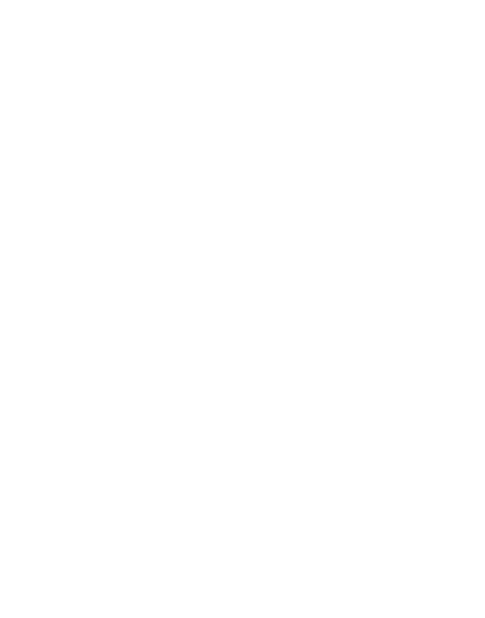 click at bounding box center [96, 1681] 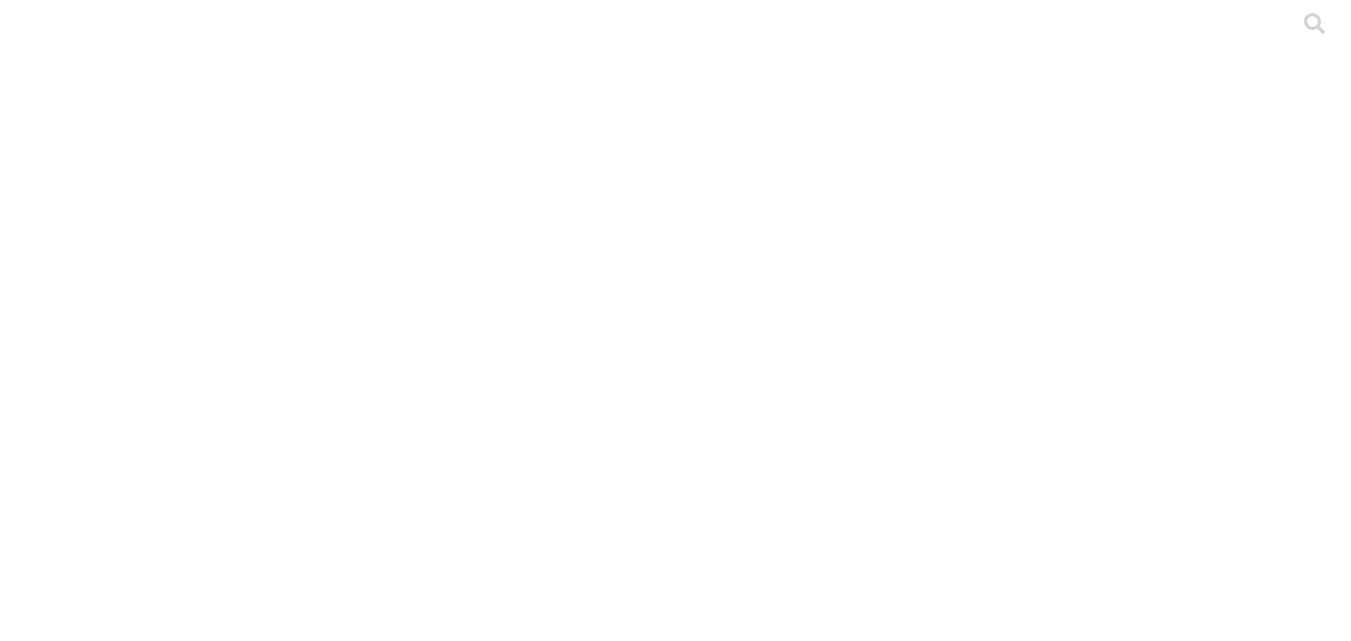 click on "[PERSON_NAME] [PERSON_NAME]" at bounding box center (269, 2203) 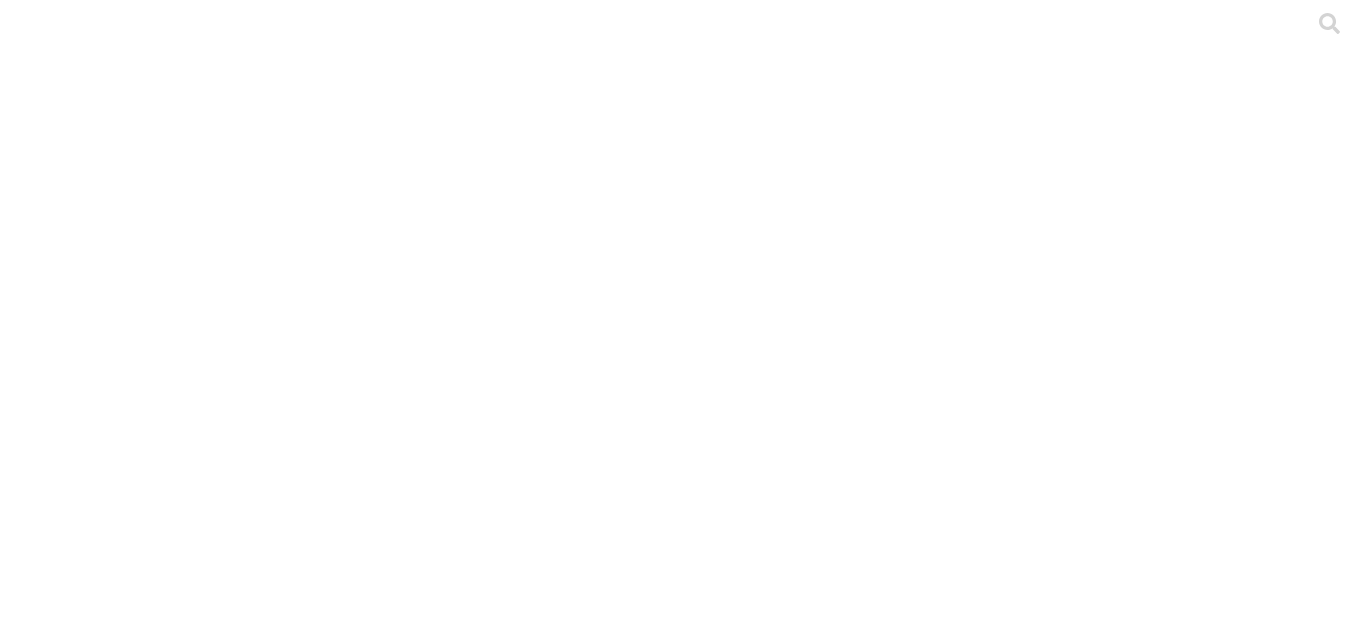 click on "CRIA" at bounding box center (683, 5032) 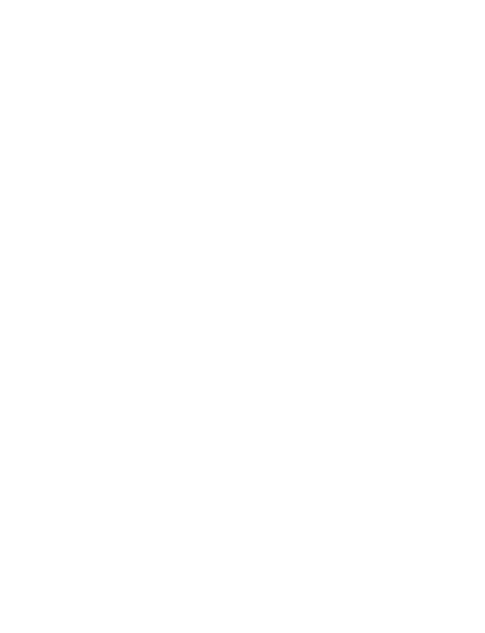 click at bounding box center (96, 1681) 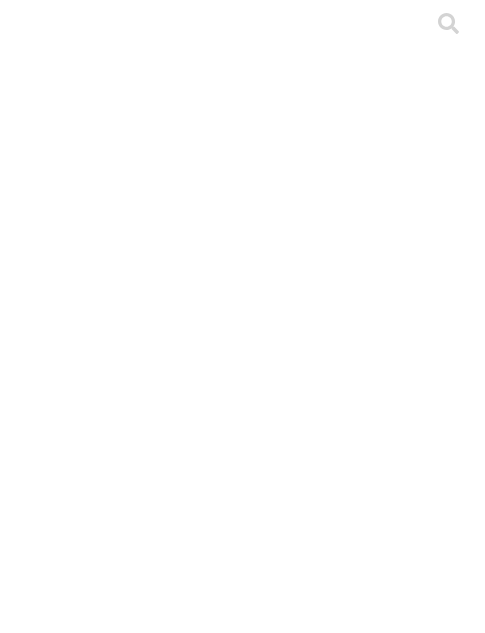 click on "[PERSON_NAME] [PERSON_NAME]" at bounding box center (138, 1522) 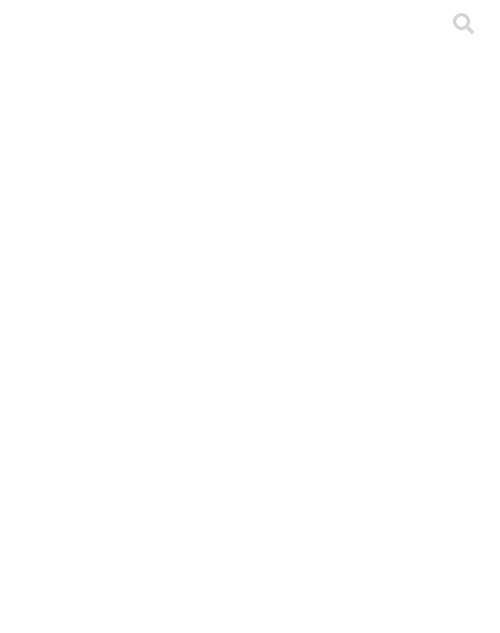 click on "PRECEBO" at bounding box center [250, 3115] 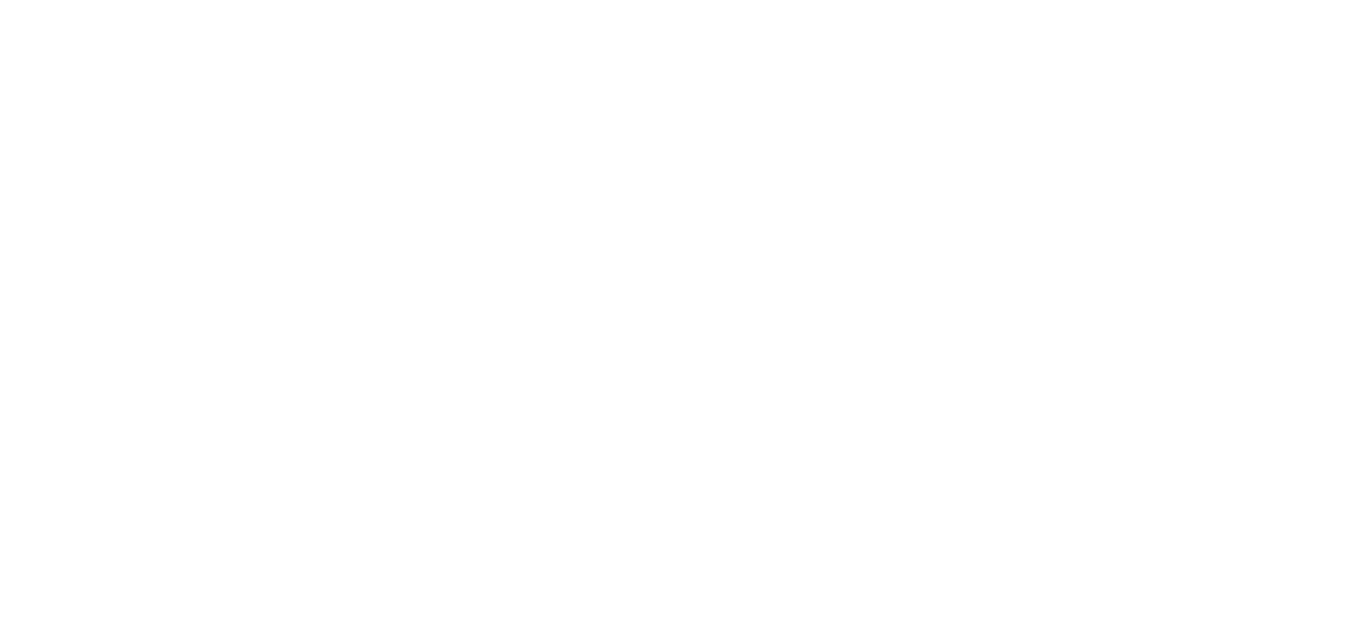 scroll, scrollTop: 0, scrollLeft: 0, axis: both 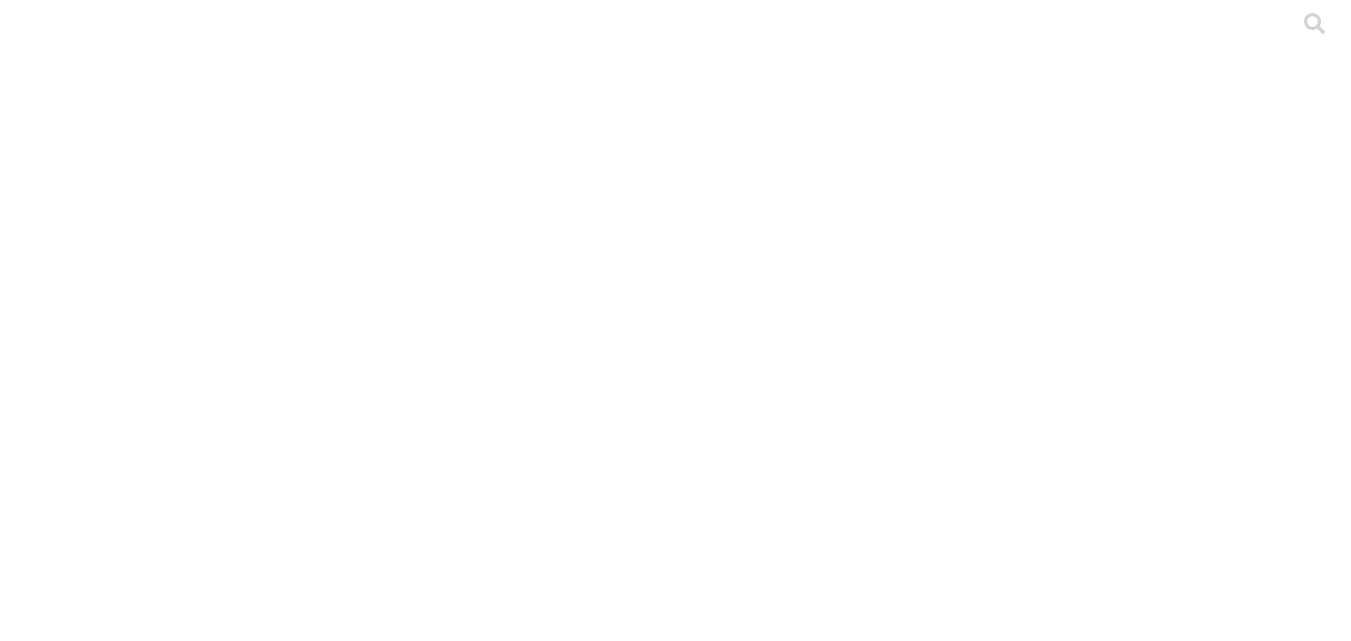 click on "[PERSON_NAME] [PERSON_NAME]" at bounding box center (269, 2203) 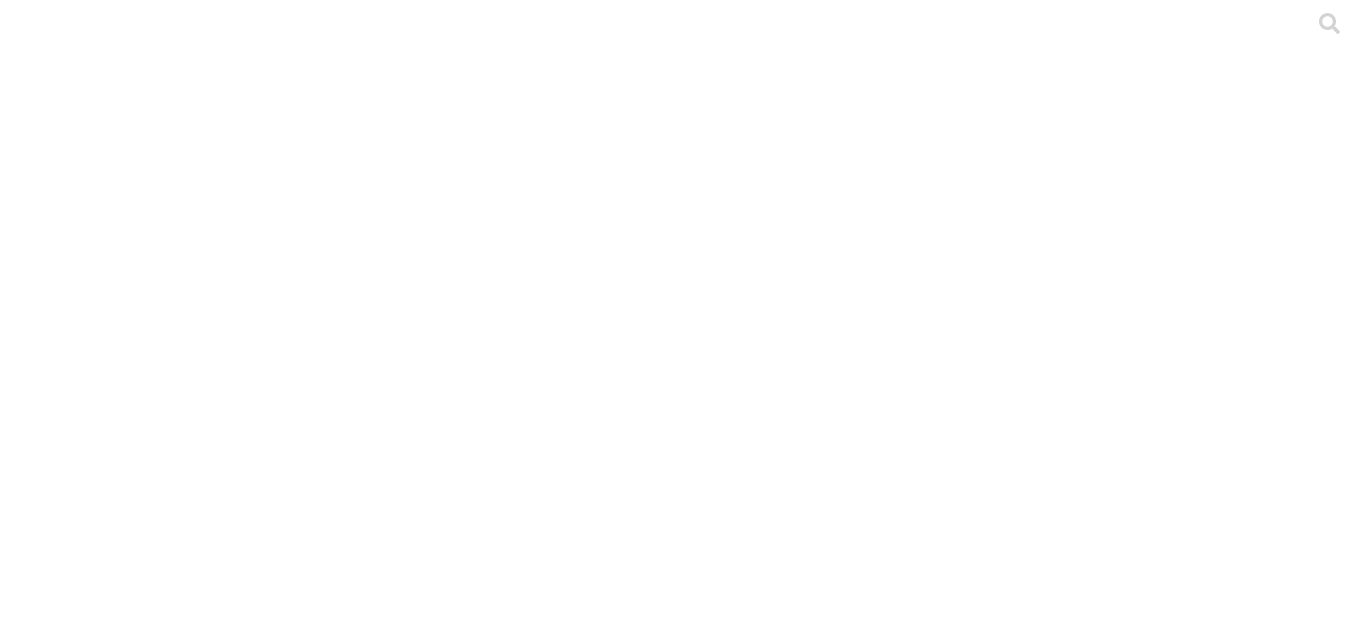 click on "BUGA" at bounding box center [117, 2215] 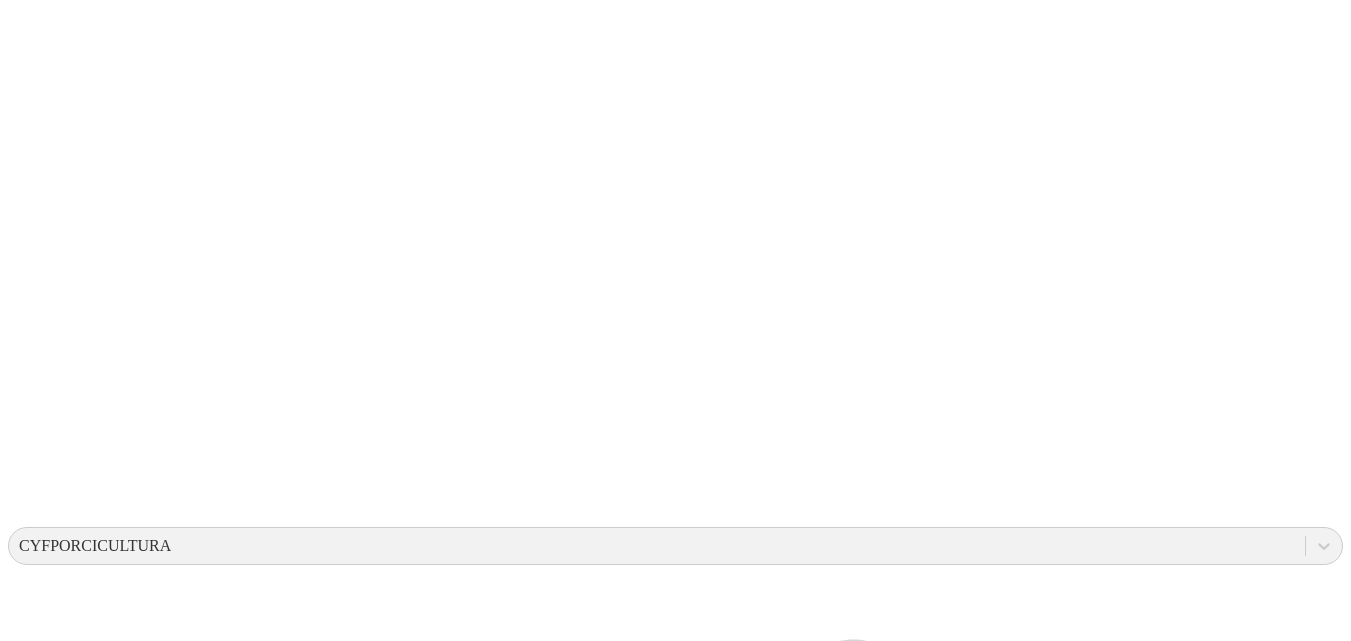 scroll, scrollTop: 309, scrollLeft: 0, axis: vertical 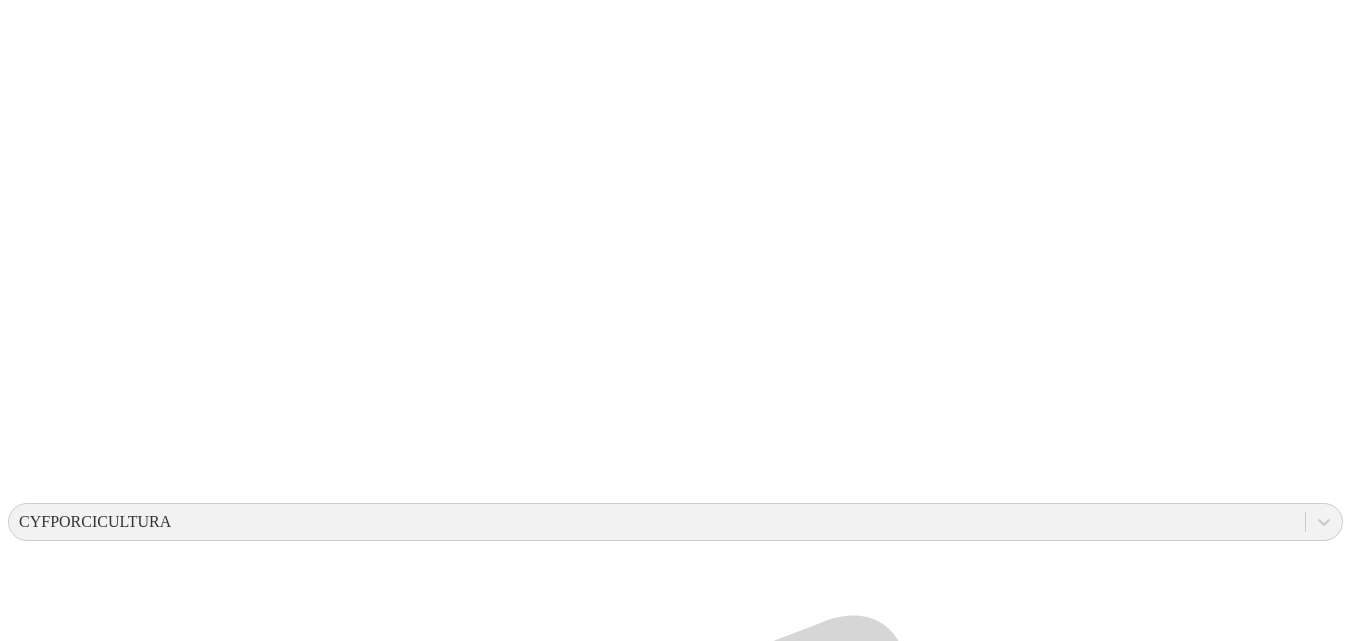 click on "[PERSON_NAME] [PERSON_NAME]" at bounding box center (675, 18251) 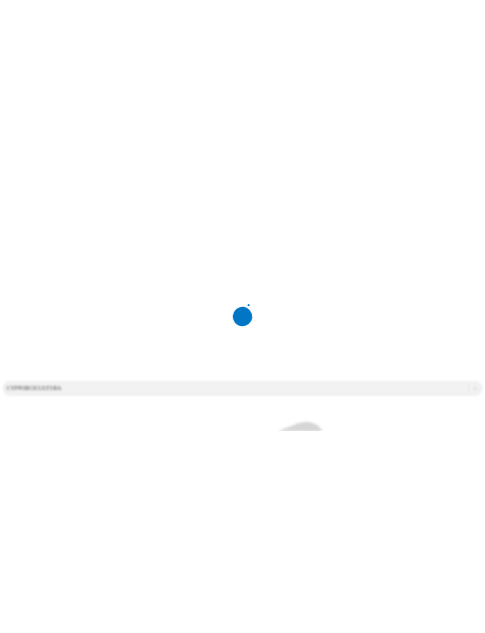 scroll, scrollTop: 0, scrollLeft: 0, axis: both 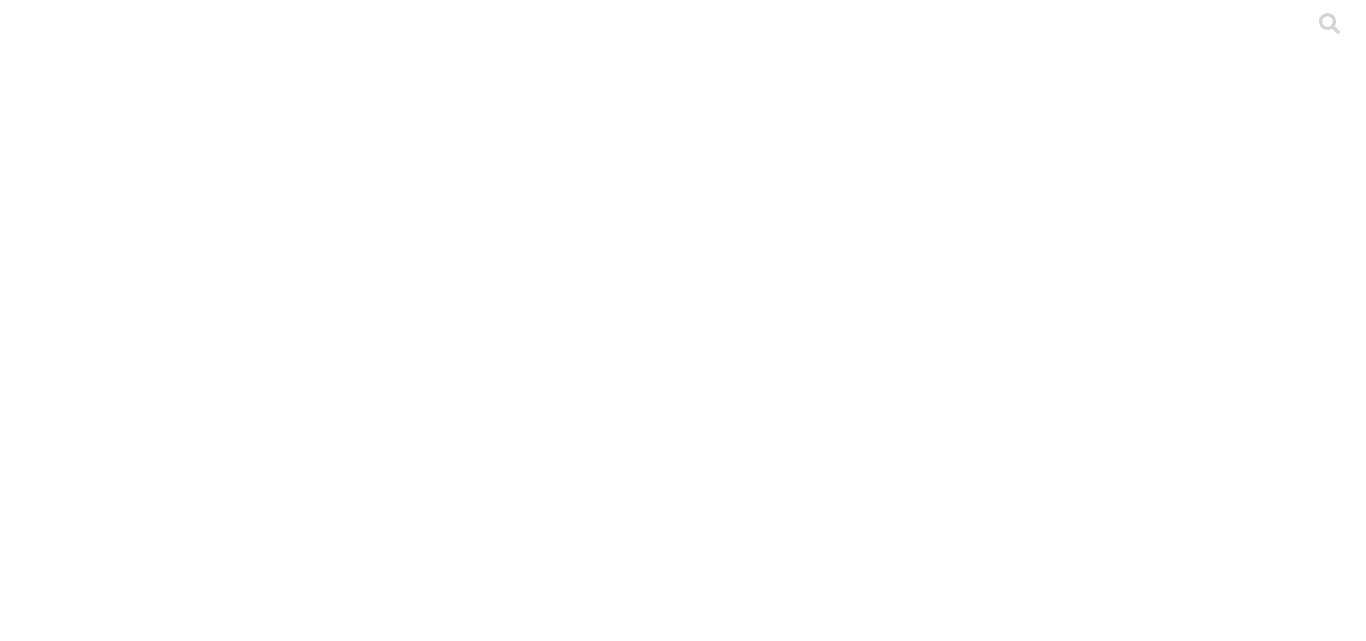 click on "CRIA" at bounding box center (683, 5032) 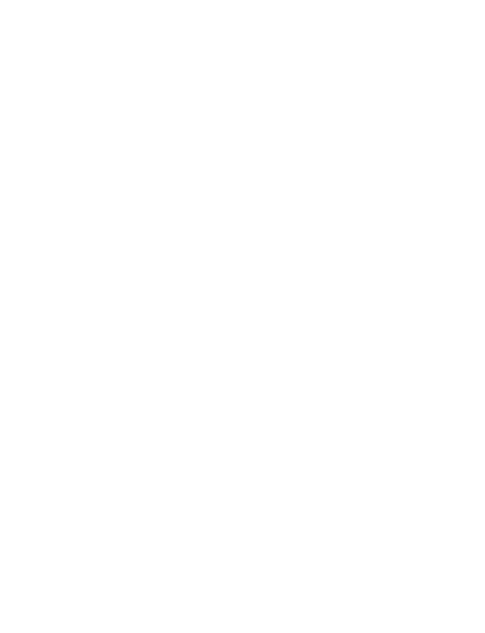 click at bounding box center (96, 1681) 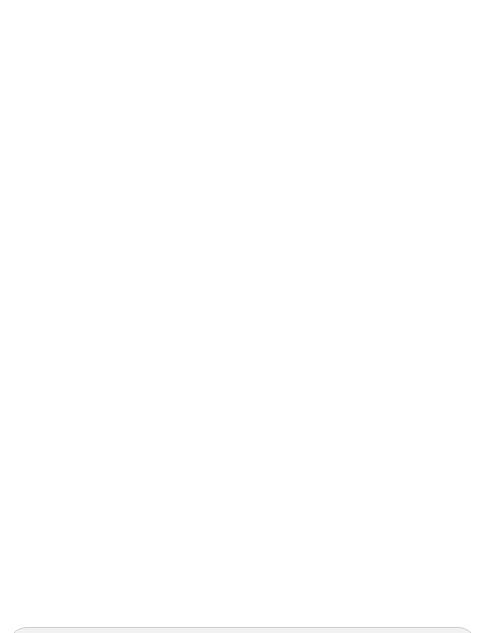 type on "Mayo-2025" 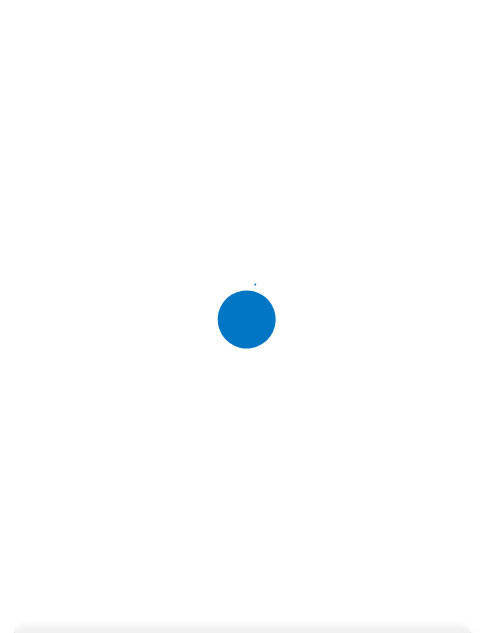 scroll, scrollTop: 0, scrollLeft: 0, axis: both 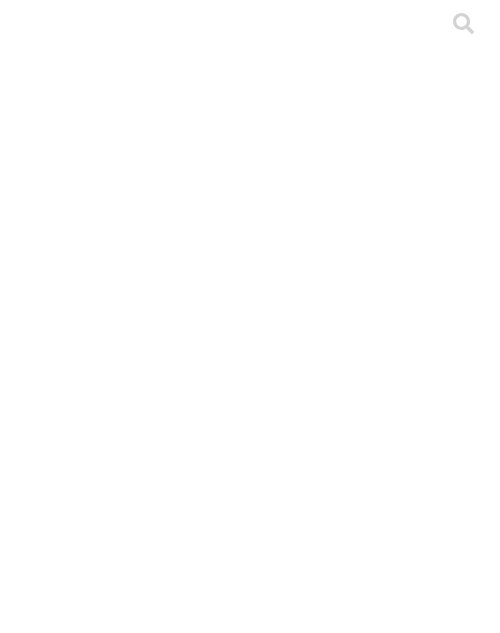 click on "CEBA" at bounding box center (250, 2103) 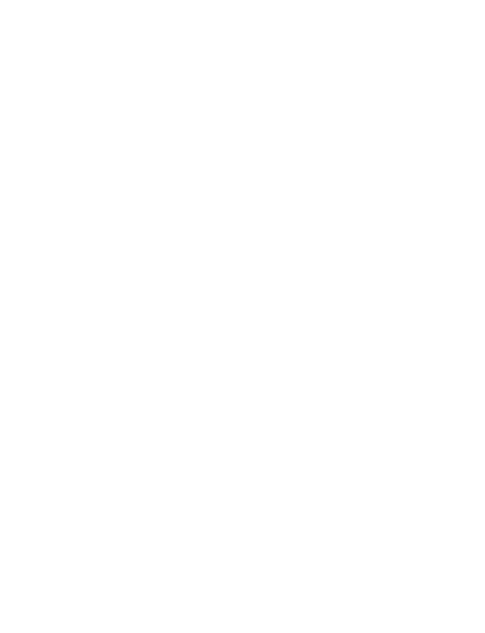 click at bounding box center [96, 1681] 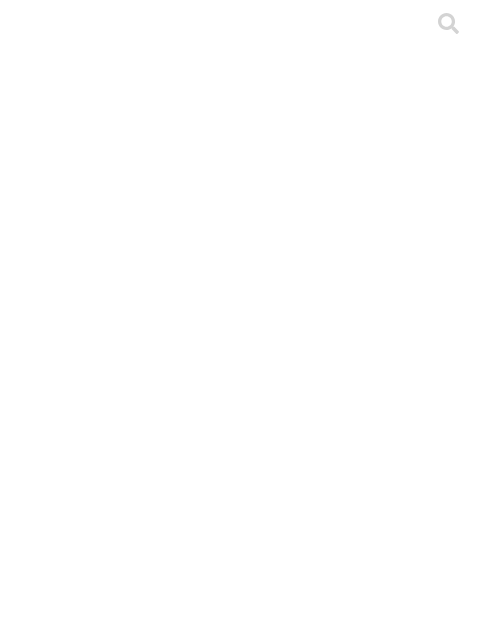 click on "[PERSON_NAME] [PERSON_NAME]" at bounding box center (138, 1522) 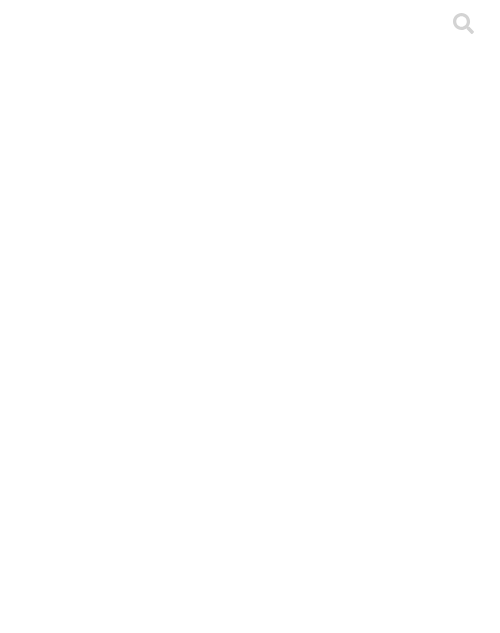 click on "PRECEBO" at bounding box center (250, 3115) 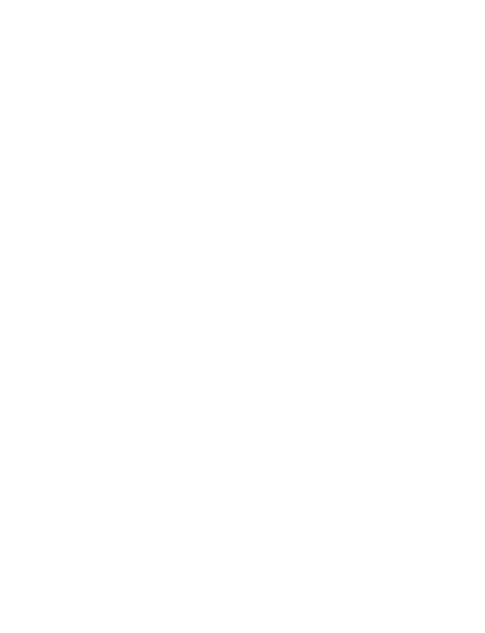 click at bounding box center [96, 1681] 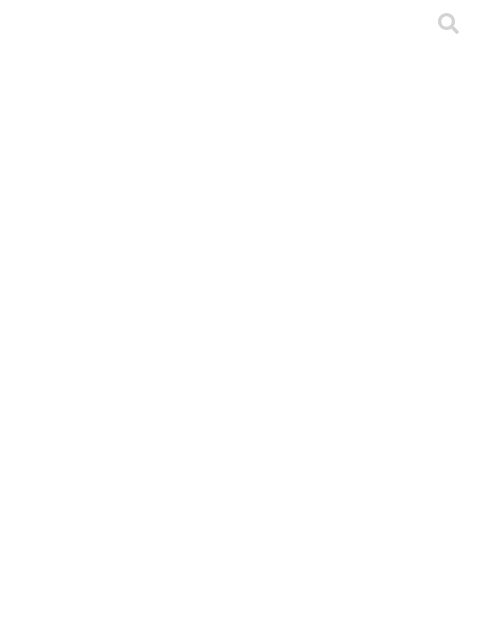 click on "BUGA" at bounding box center [117, 1513] 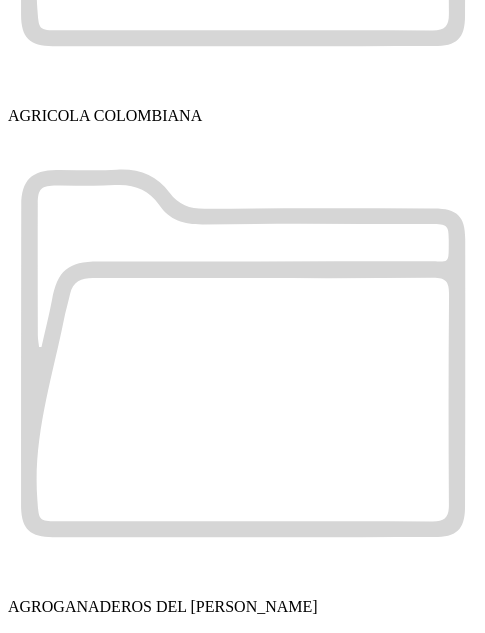 scroll, scrollTop: 2019, scrollLeft: 0, axis: vertical 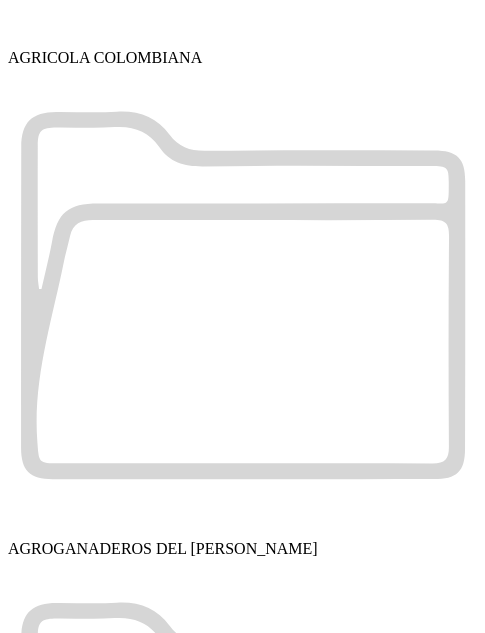 click on "[PERSON_NAME] [PERSON_NAME]" at bounding box center [242, 14788] 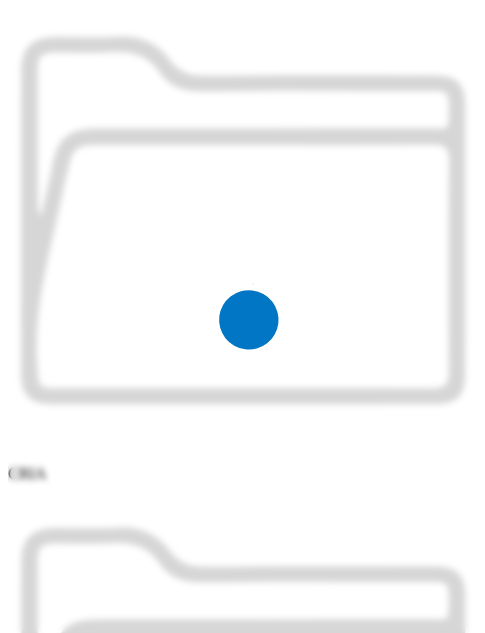 scroll, scrollTop: 0, scrollLeft: 0, axis: both 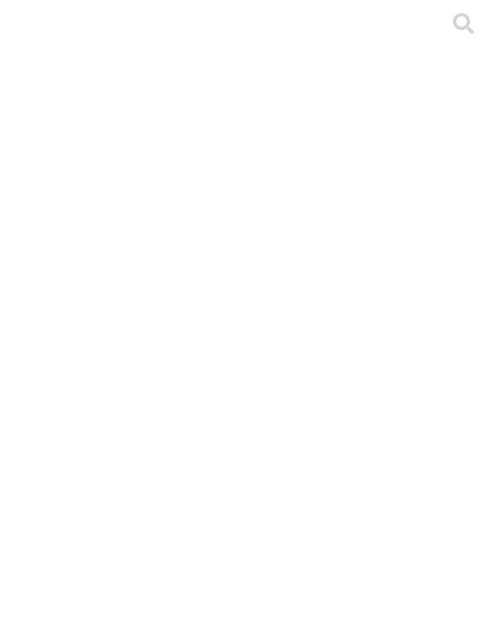 click on "PRECEBO" at bounding box center [250, 3115] 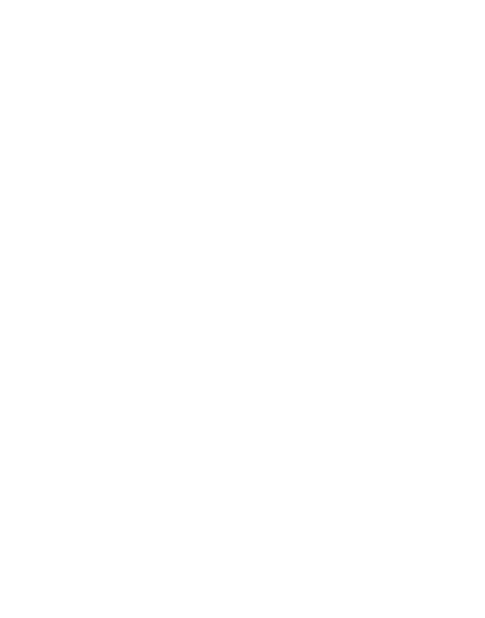 click at bounding box center [96, 1681] 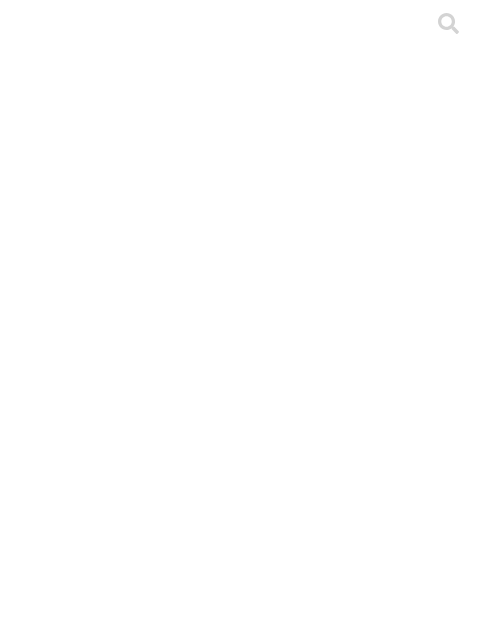 click on "BUGA" at bounding box center [117, 1513] 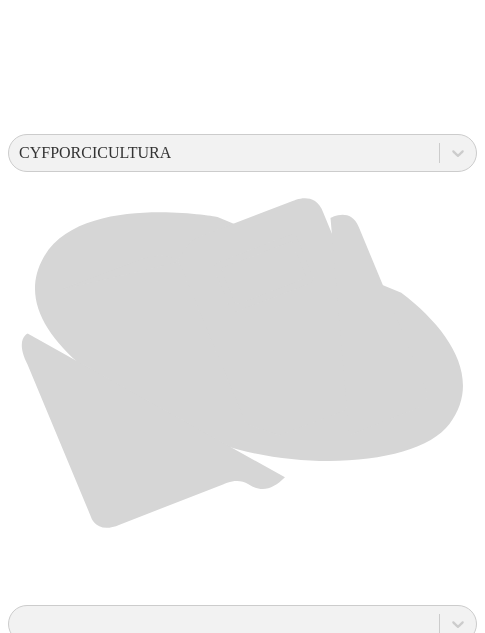 scroll, scrollTop: 721, scrollLeft: 0, axis: vertical 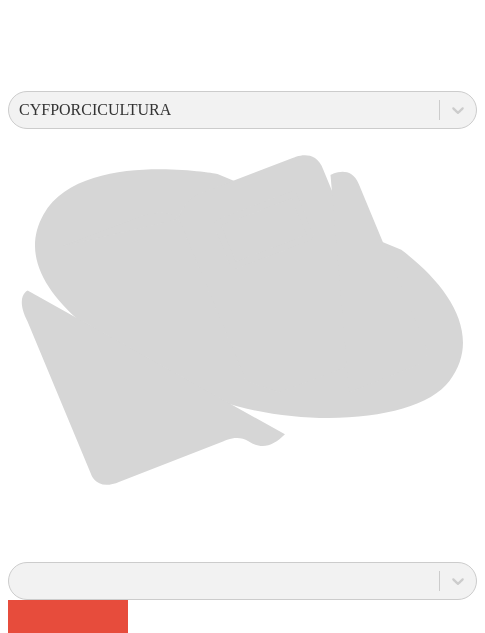 click on "[PERSON_NAME] [PERSON_NAME]" at bounding box center [242, 6757] 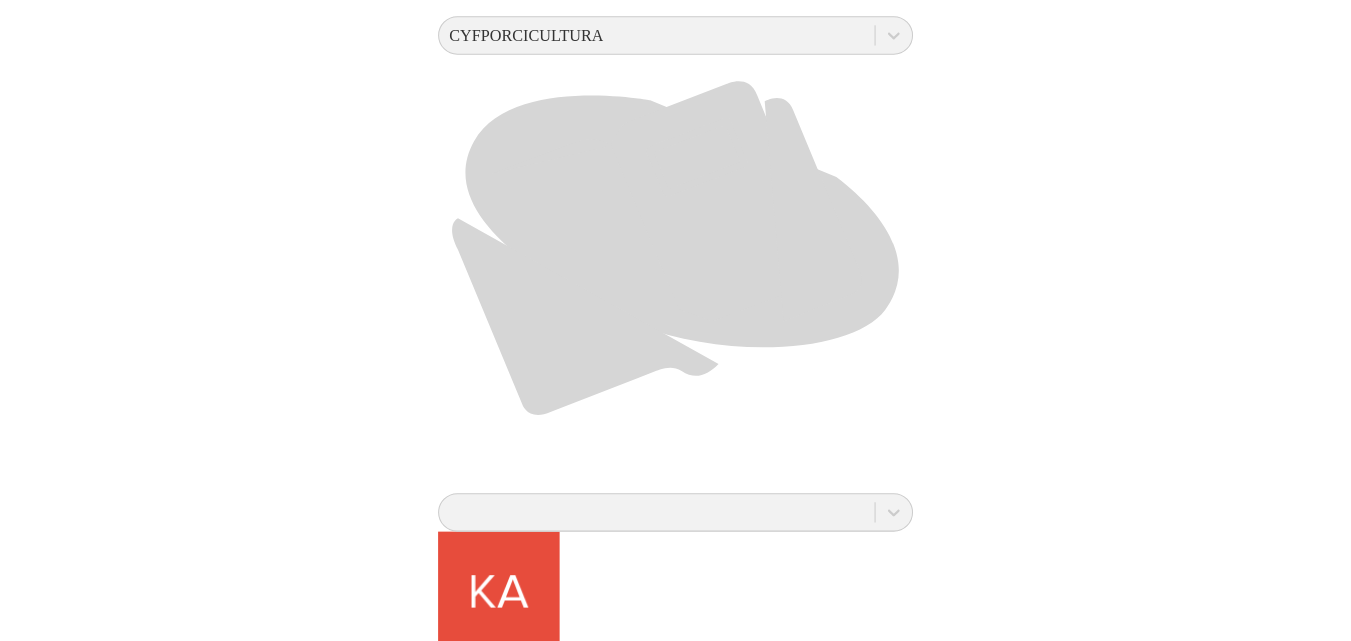 scroll, scrollTop: 0, scrollLeft: 0, axis: both 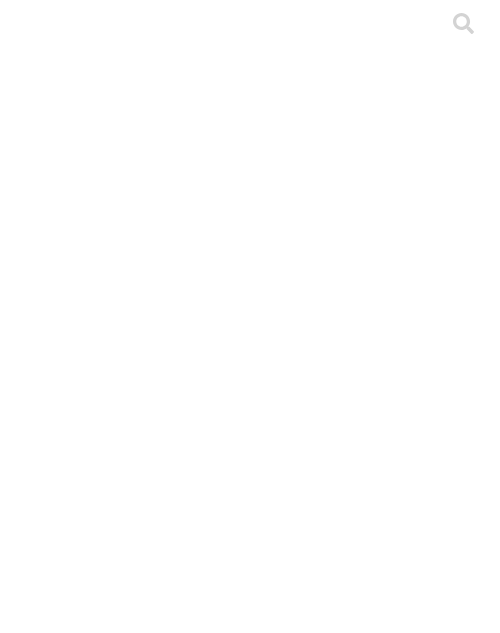 click on "CRIA" at bounding box center [250, 2609] 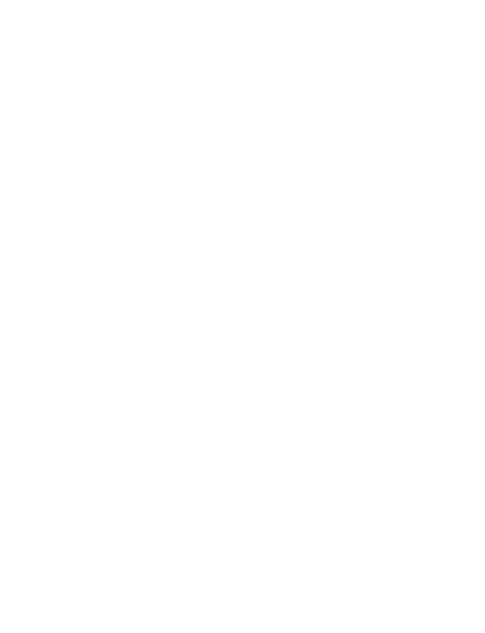 click at bounding box center (96, 1681) 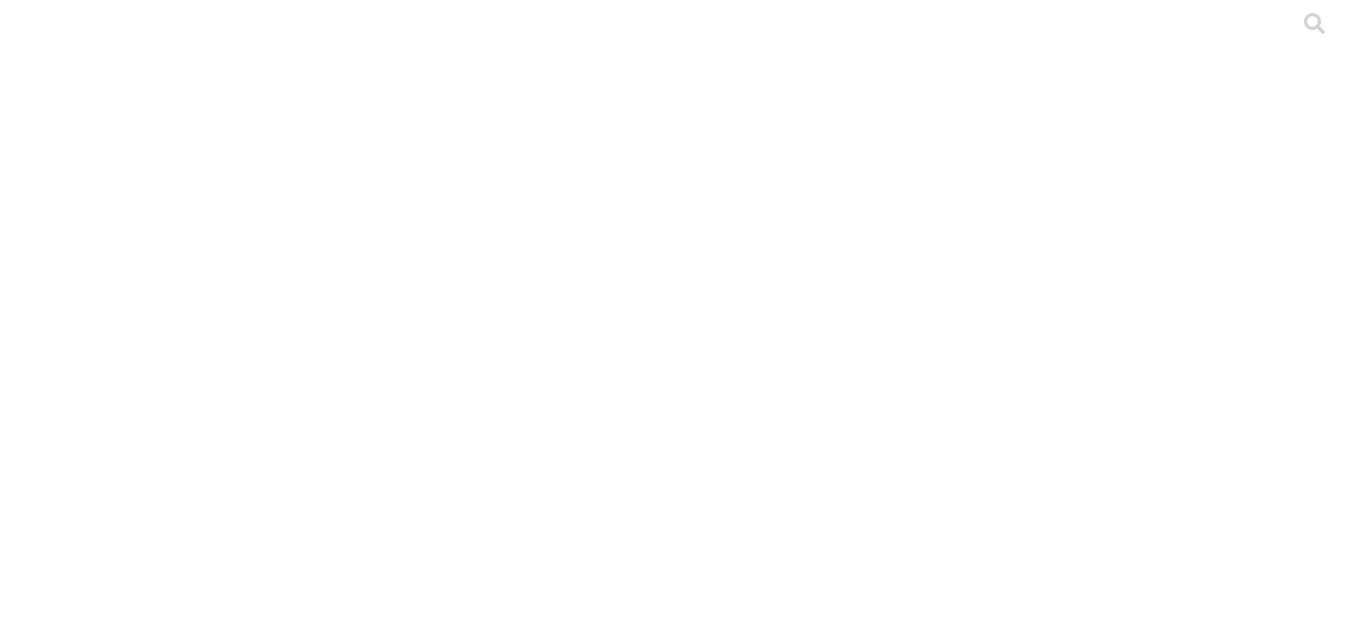 click on "BUGA" at bounding box center [117, 2203] 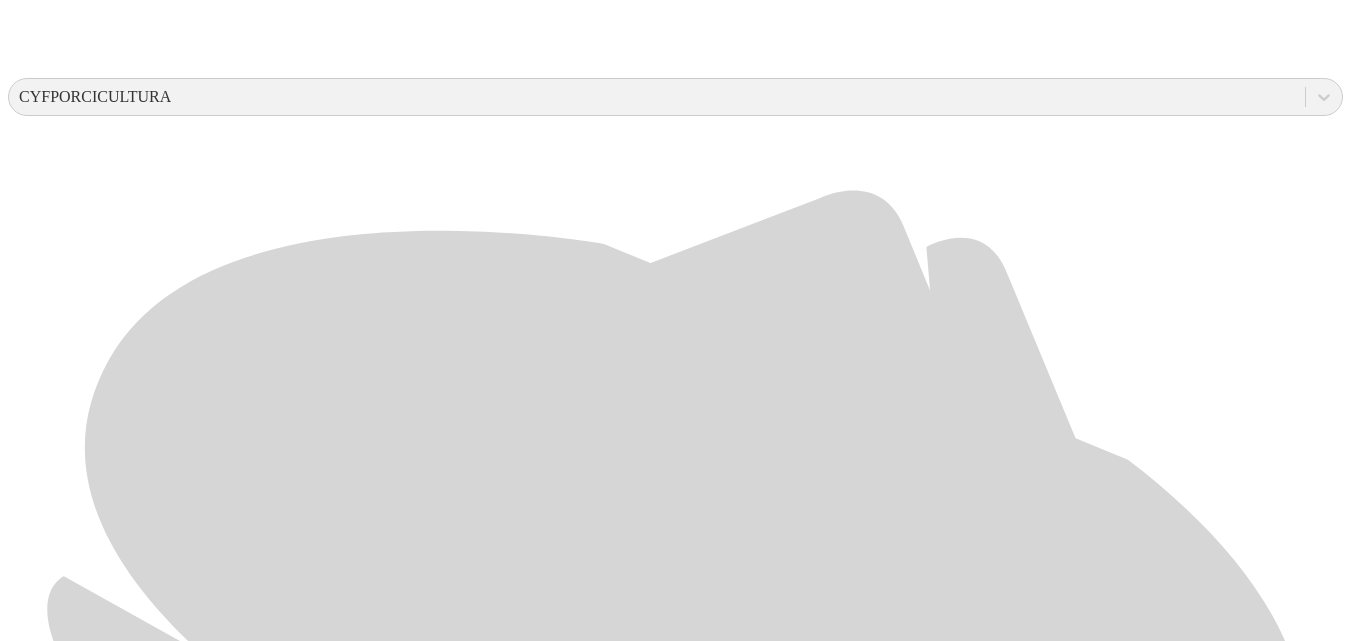 scroll, scrollTop: 726, scrollLeft: 0, axis: vertical 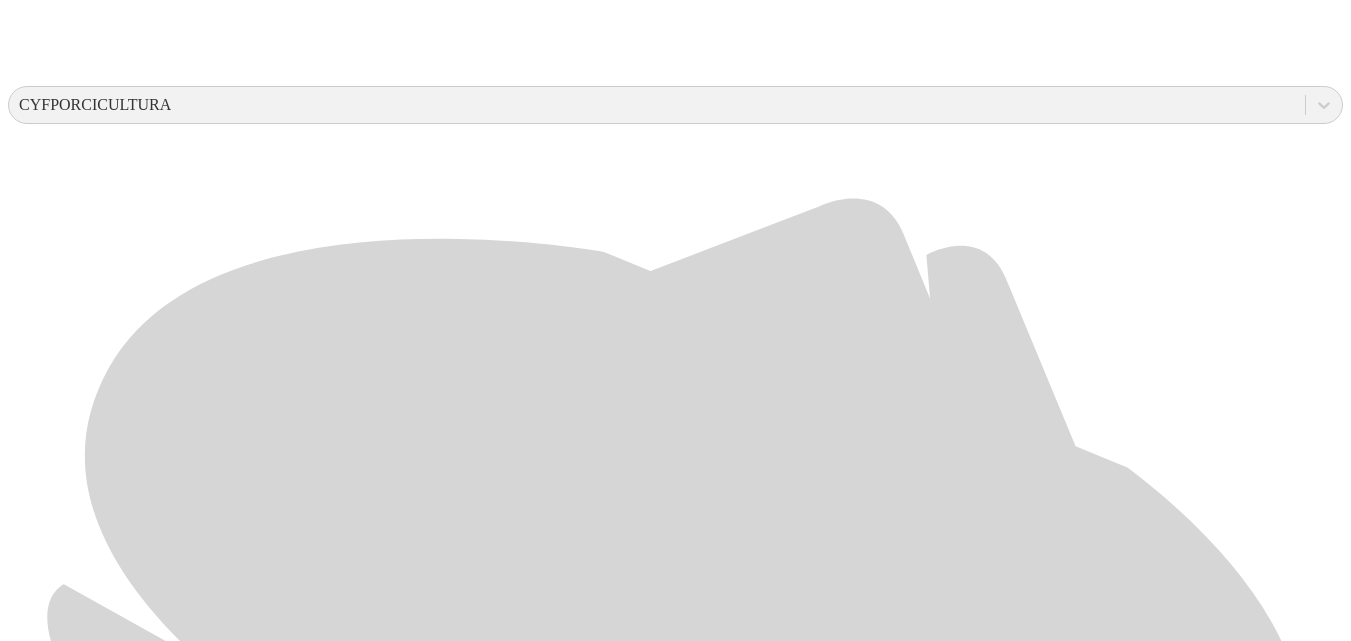 click on "[PERSON_NAME]" at bounding box center (675, 23262) 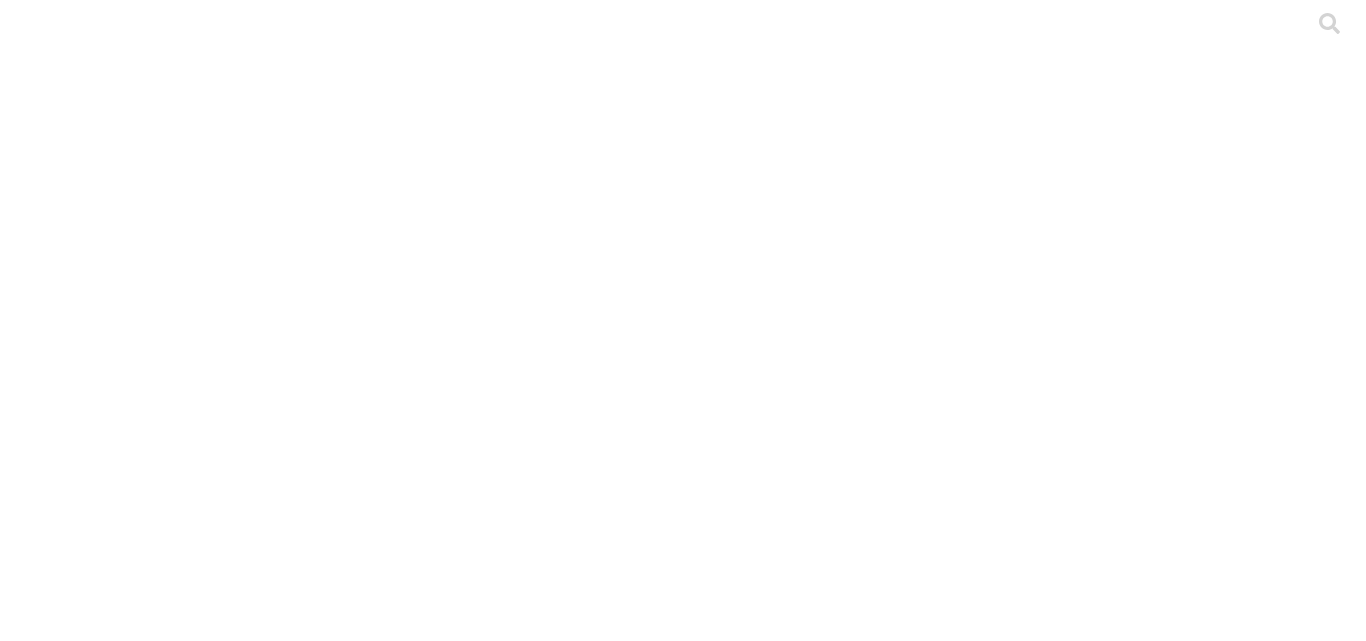 click on "PRECEBO" at bounding box center [683, 5032] 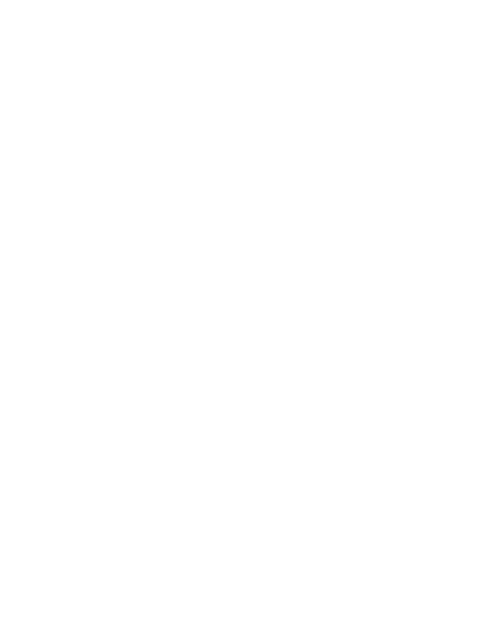 click at bounding box center [96, 1681] 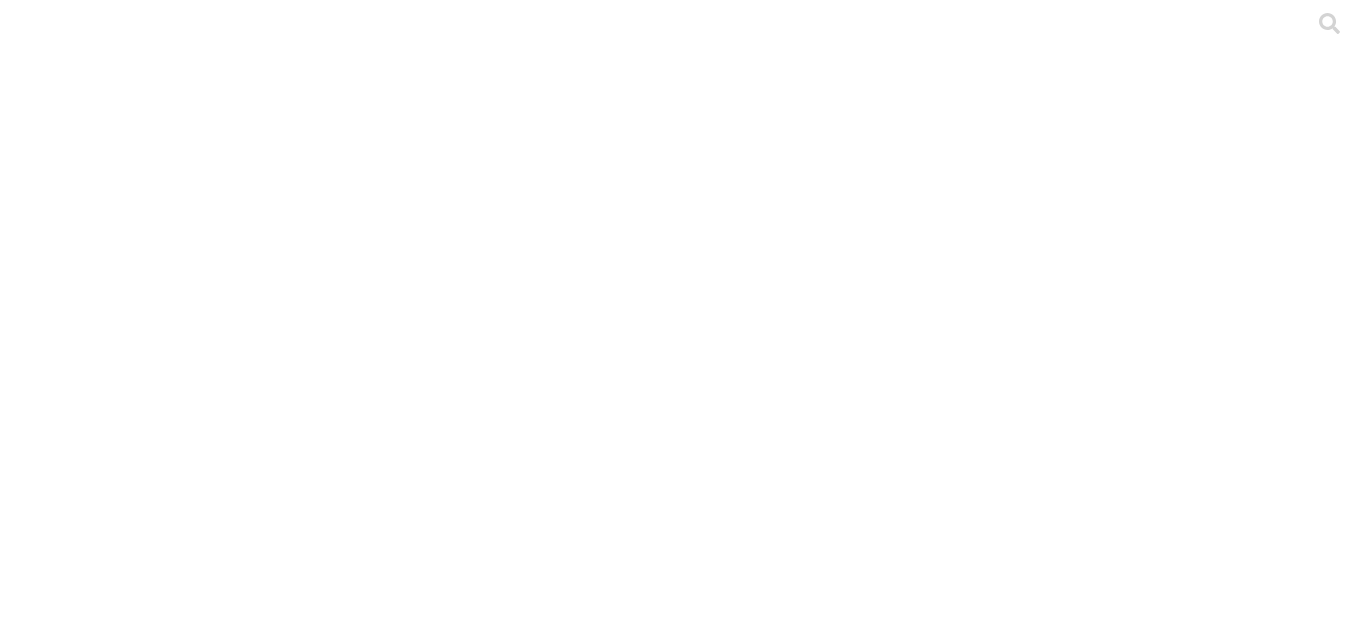 click on "CARTAGO" at bounding box center (132, 2215) 